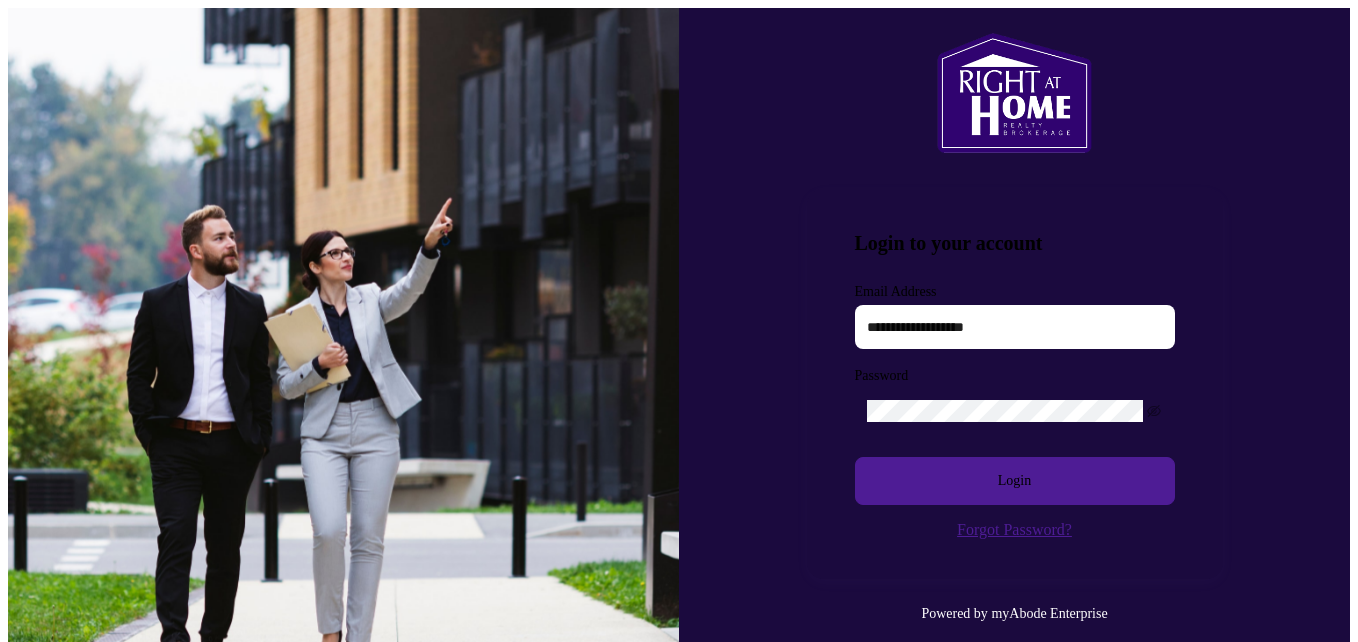 scroll, scrollTop: 0, scrollLeft: 0, axis: both 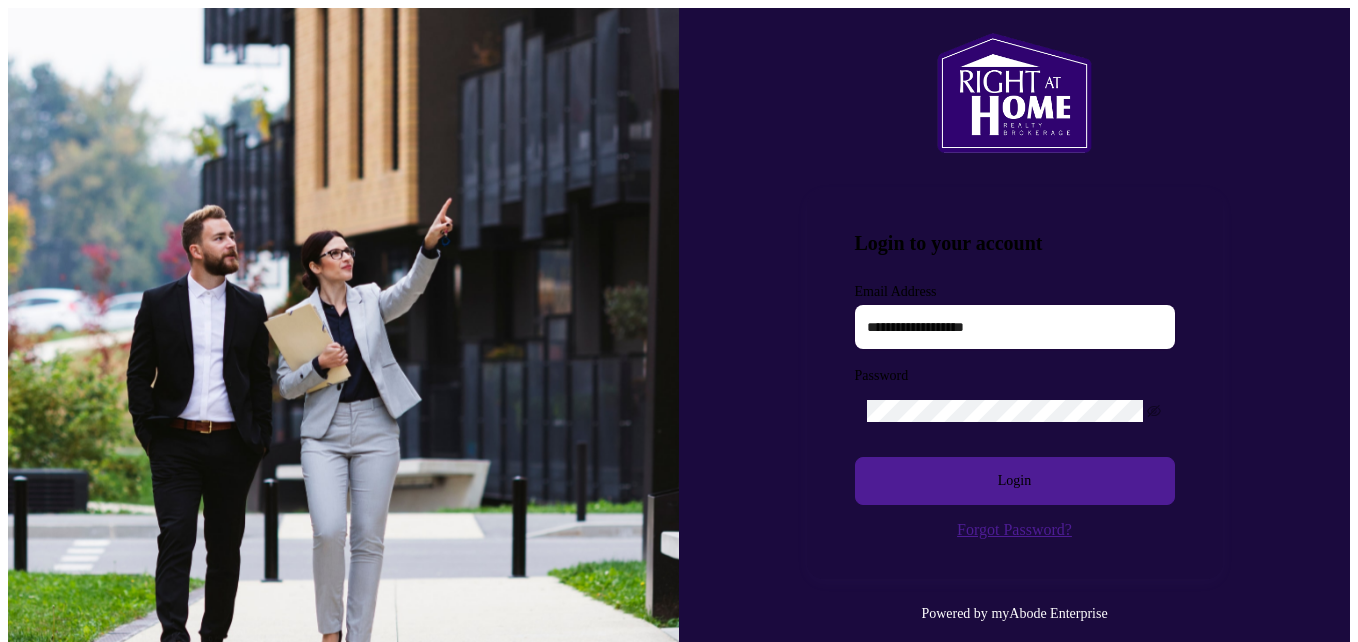click at bounding box center [1015, 327] 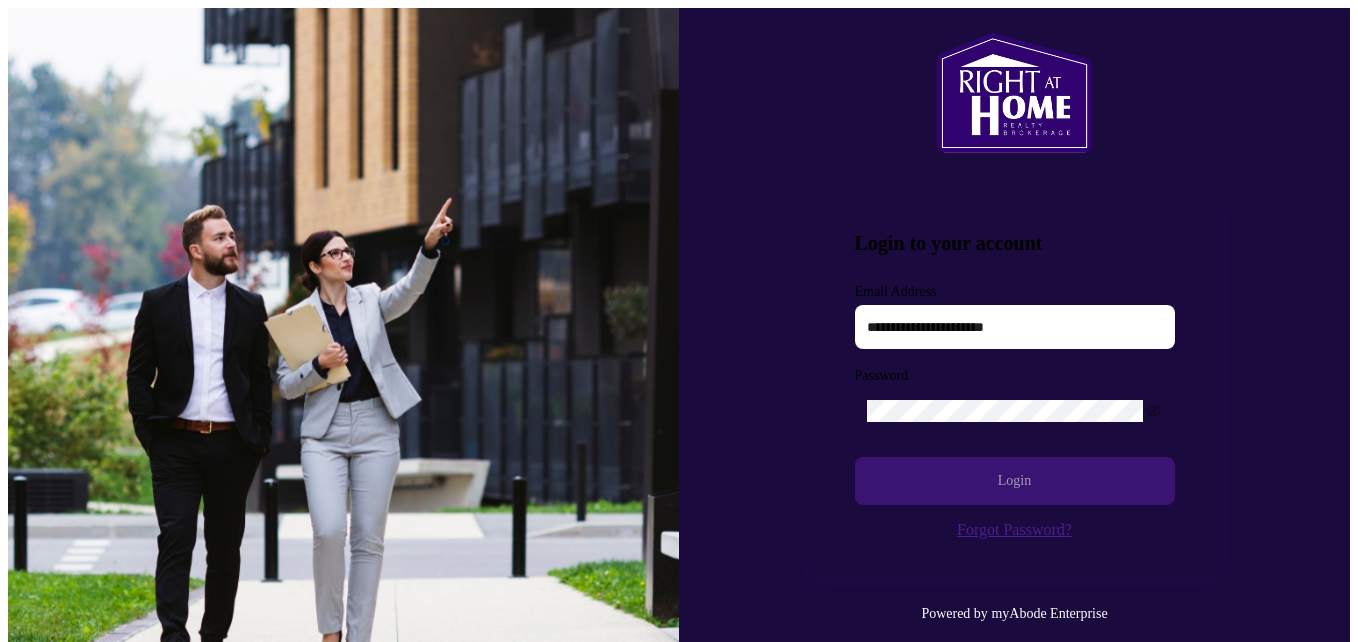 click on "Login" at bounding box center [1015, 481] 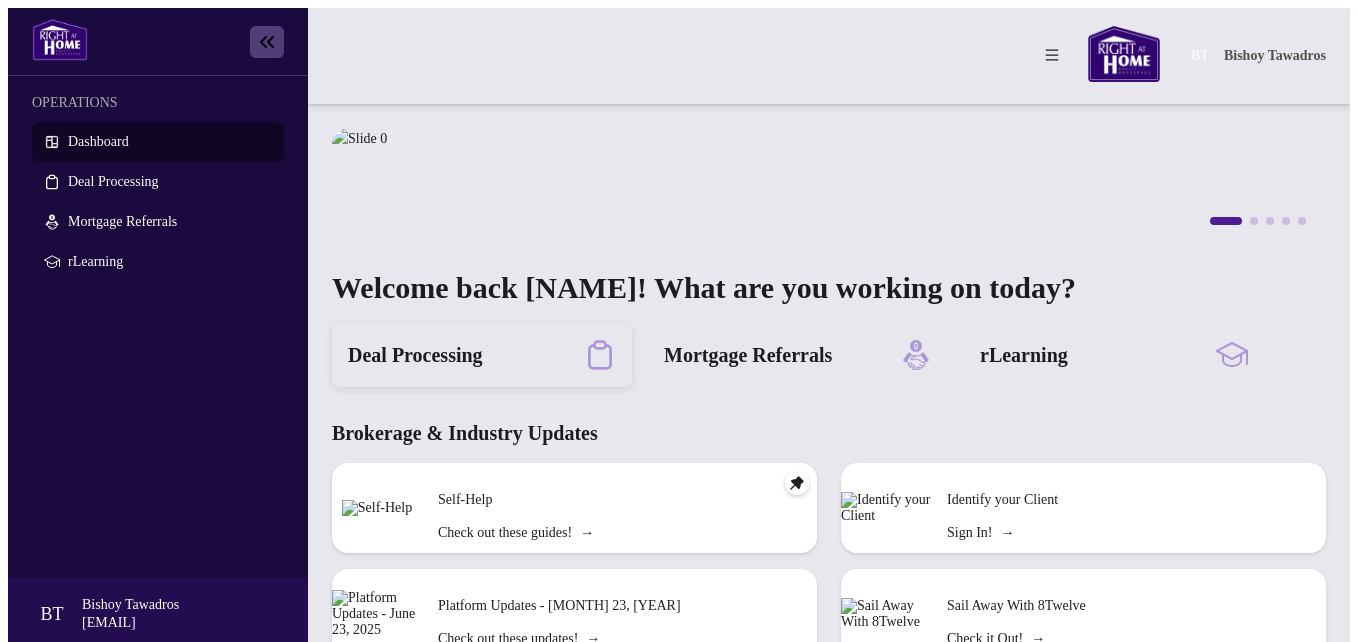 click on "Deal Processing" at bounding box center [415, 355] 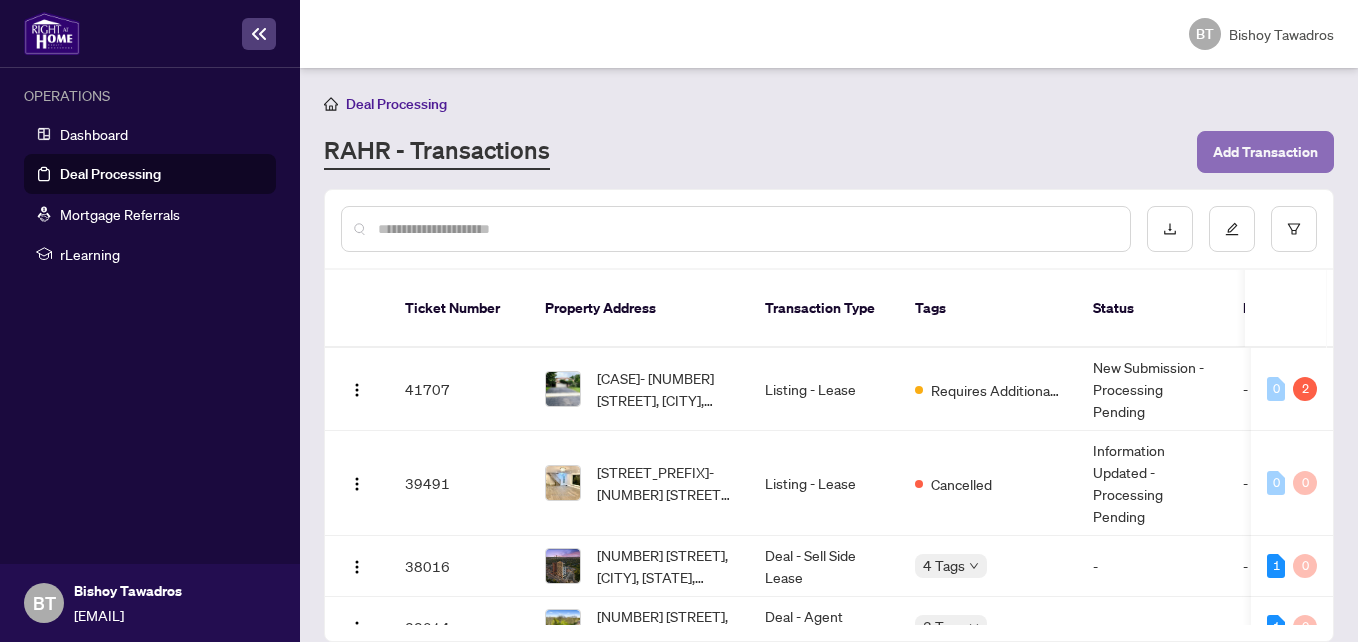 click on "Add Transaction" at bounding box center [1265, 152] 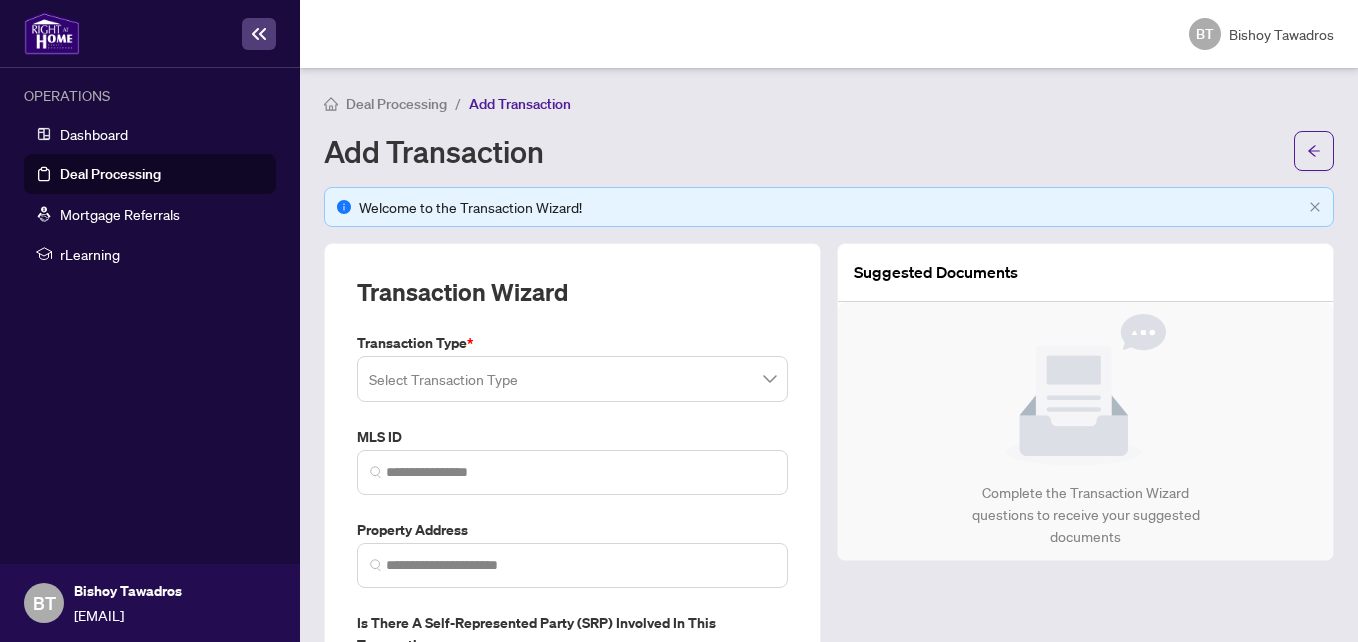 click on "MLS ID Property Address Is there a Self-represented Party (SRP) involved in this transaction Yes No Do you have direct or indirect interest in this transaction Yes No" at bounding box center (572, 541) 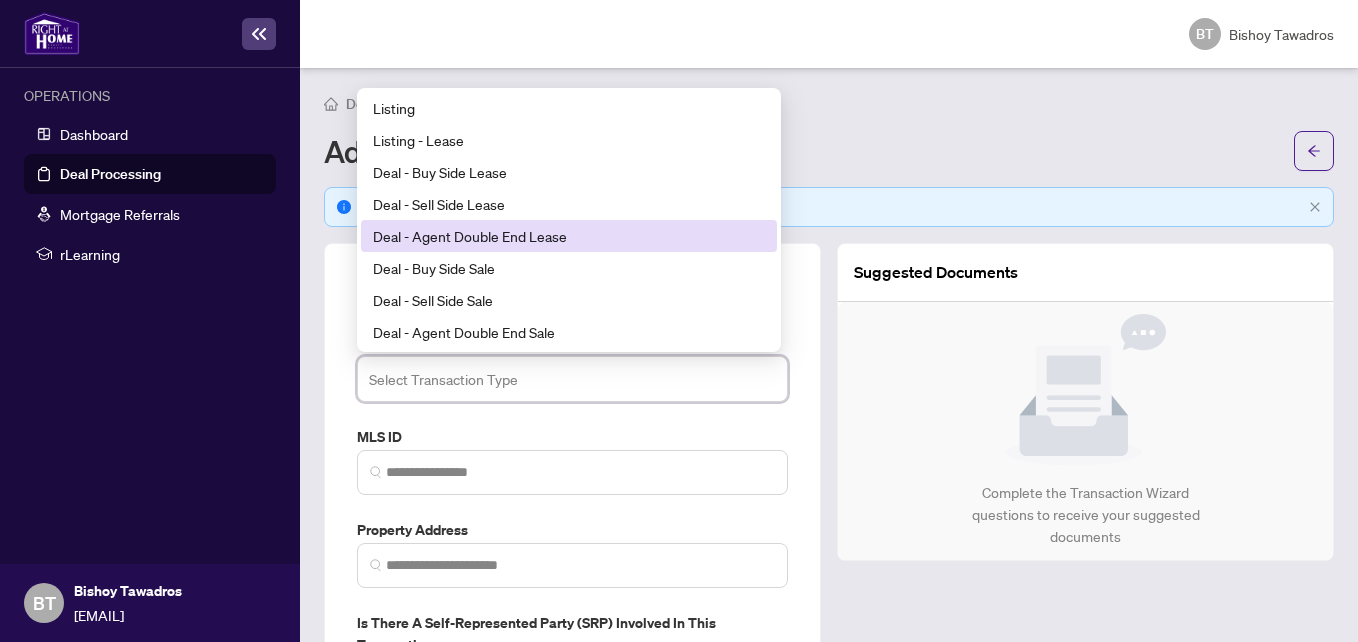 click on "Deal - Agent Double End Lease" at bounding box center [569, 236] 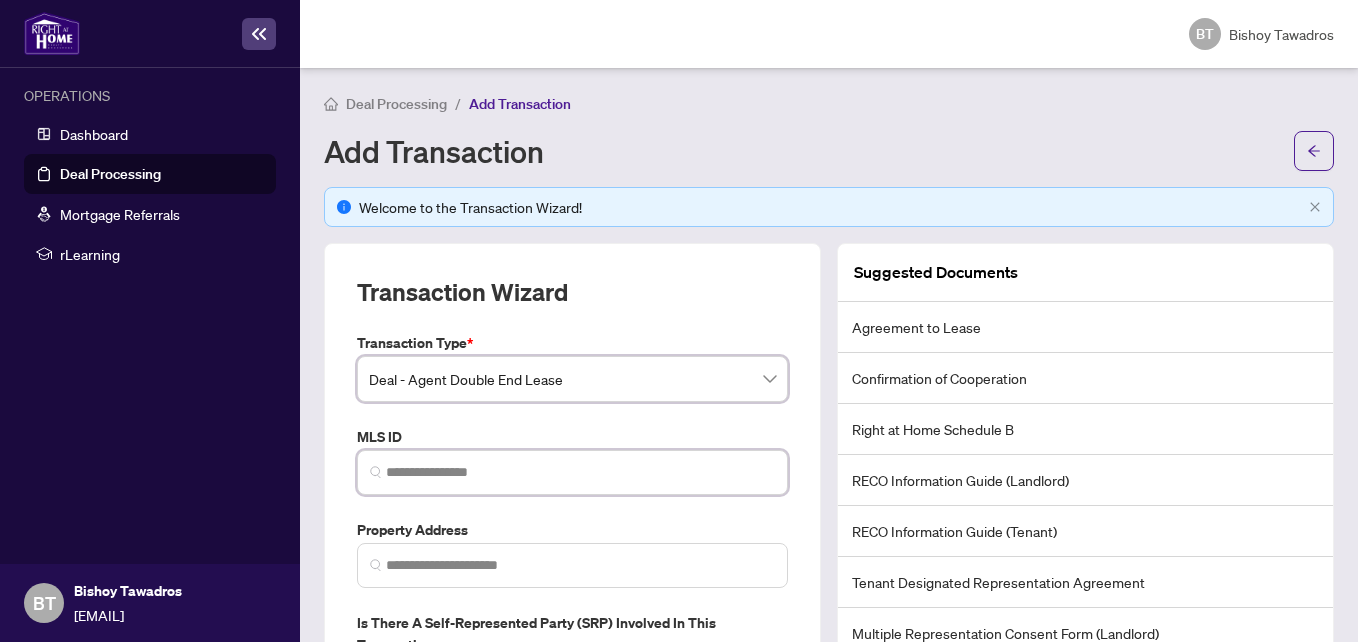 click at bounding box center (580, 472) 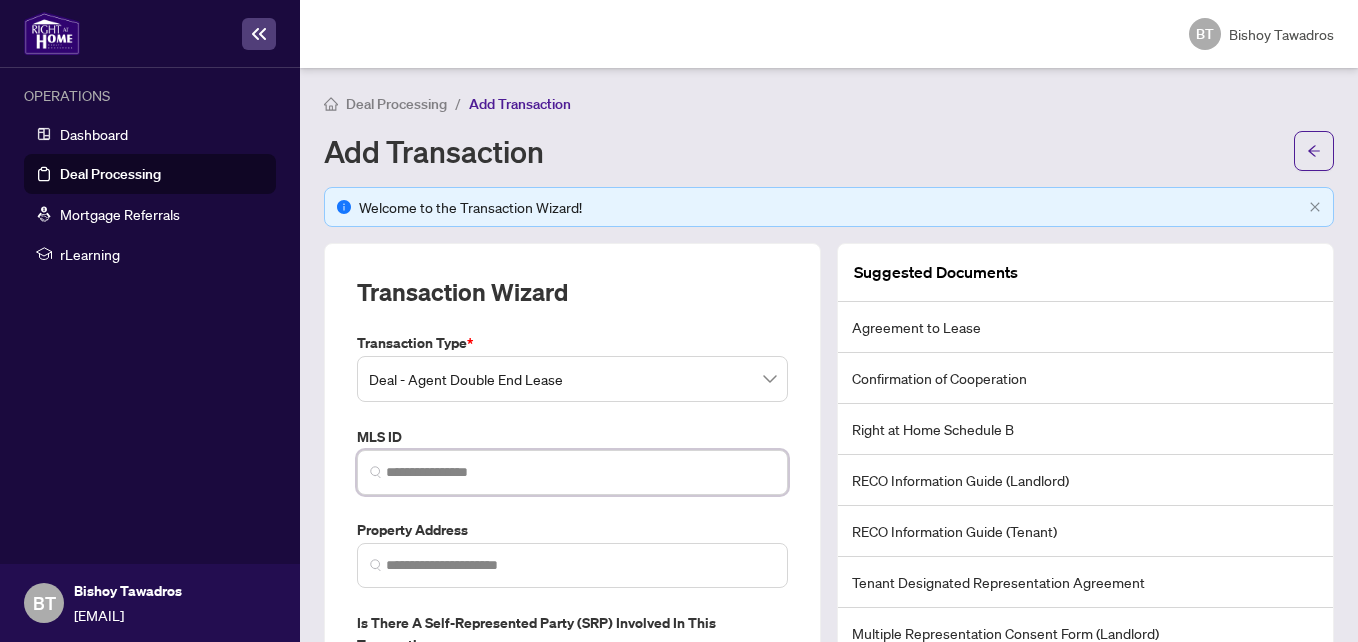 paste on "*********" 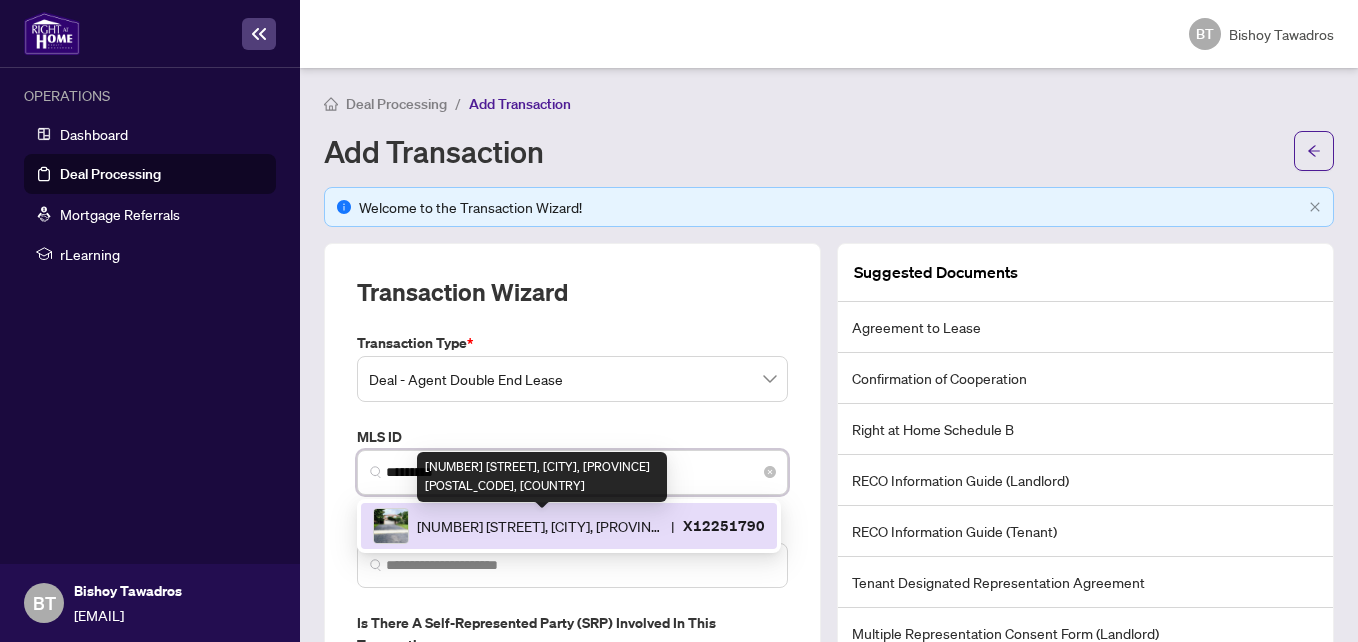 click on "[NUMBER] [STREET], [CITY], [PROVINCE] [POSTAL_CODE], [COUNTRY]" at bounding box center [540, 526] 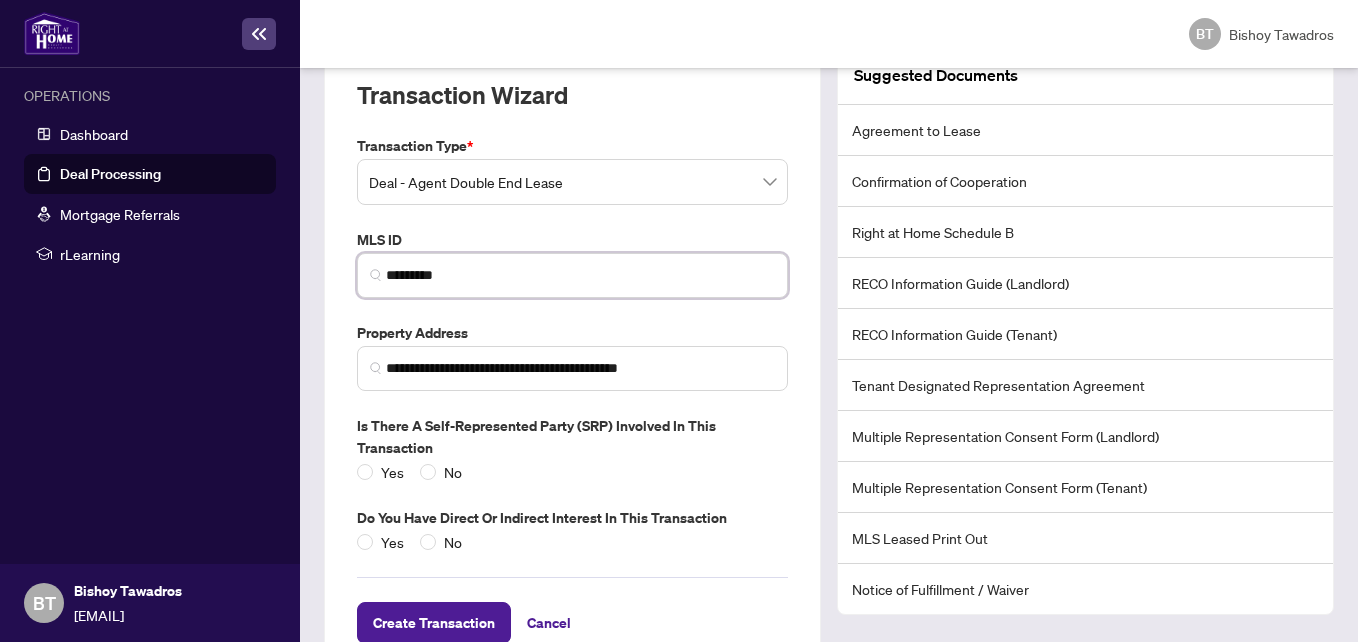scroll, scrollTop: 255, scrollLeft: 0, axis: vertical 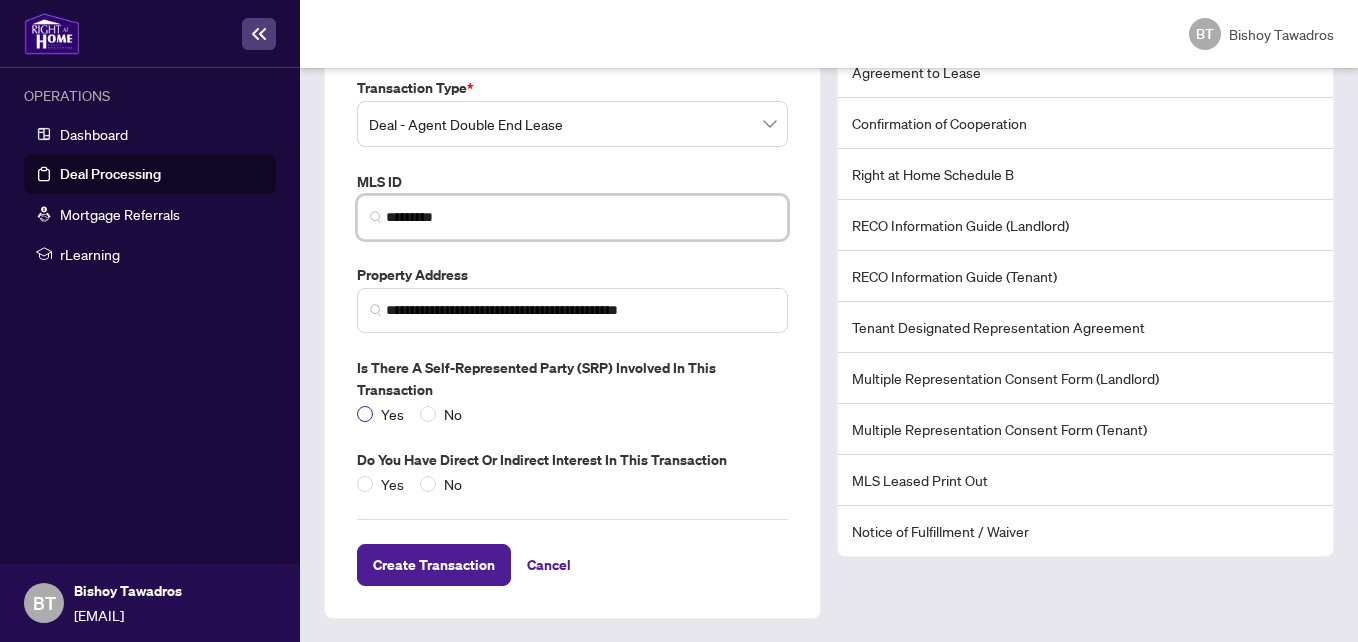 type on "*********" 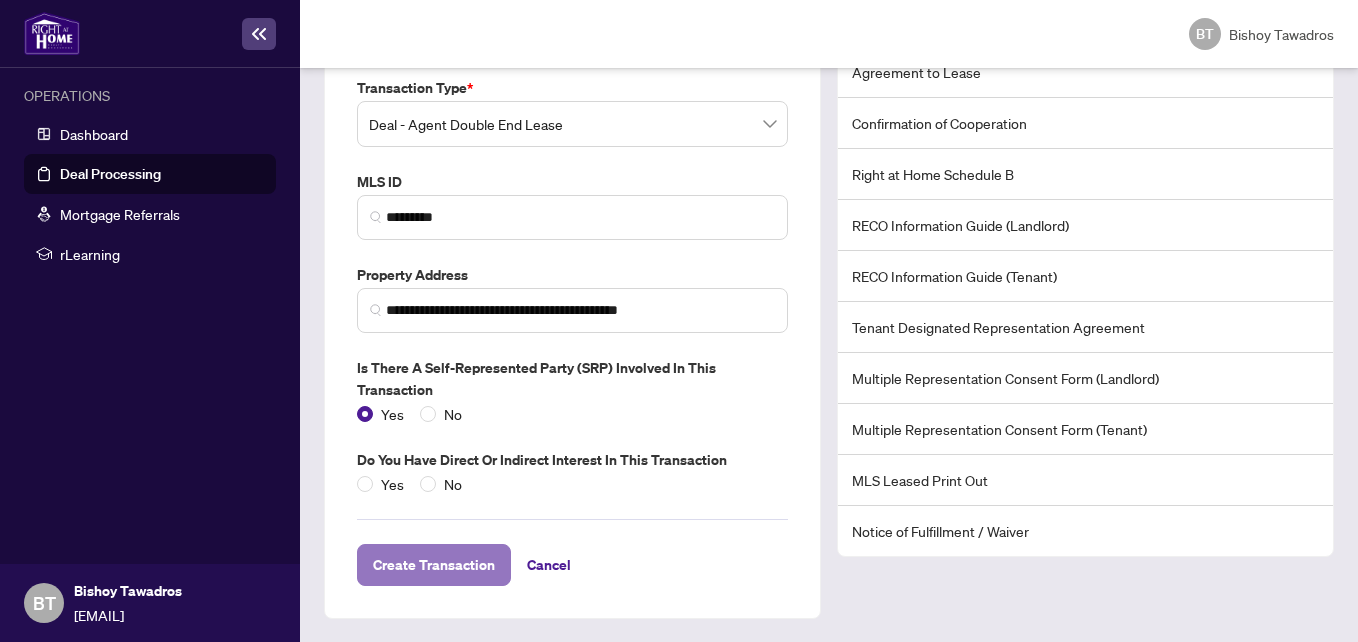 click on "Create Transaction" at bounding box center (434, 565) 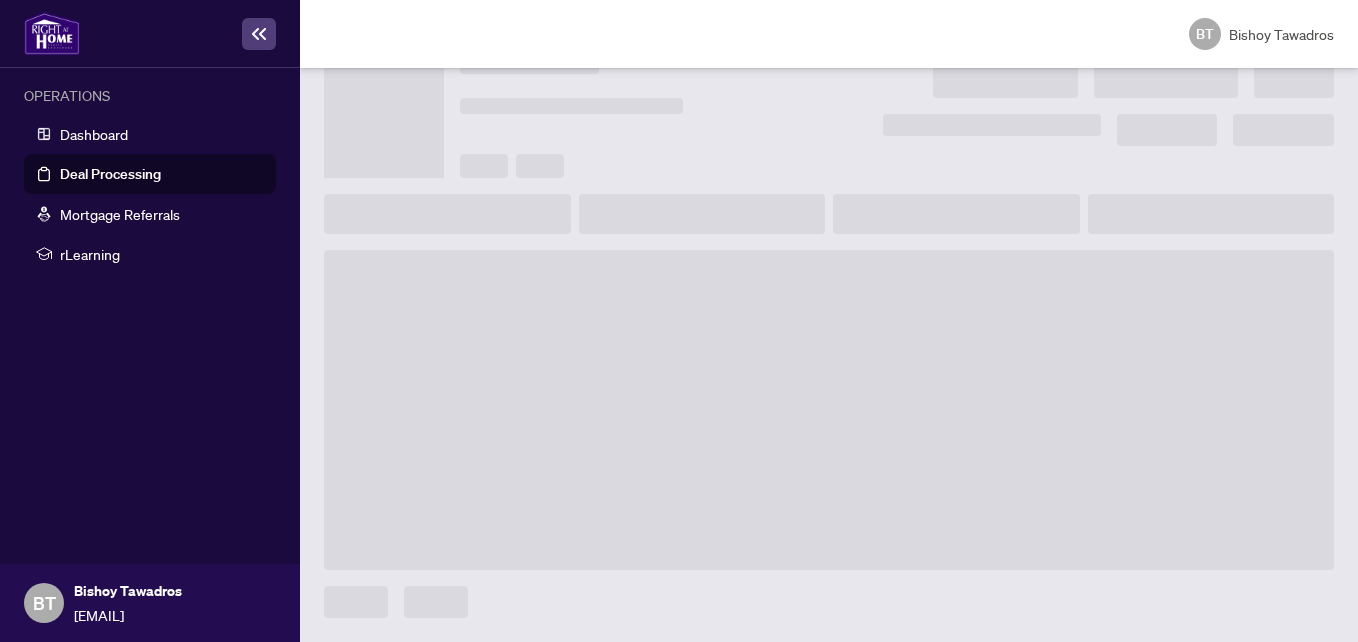 scroll, scrollTop: 72, scrollLeft: 0, axis: vertical 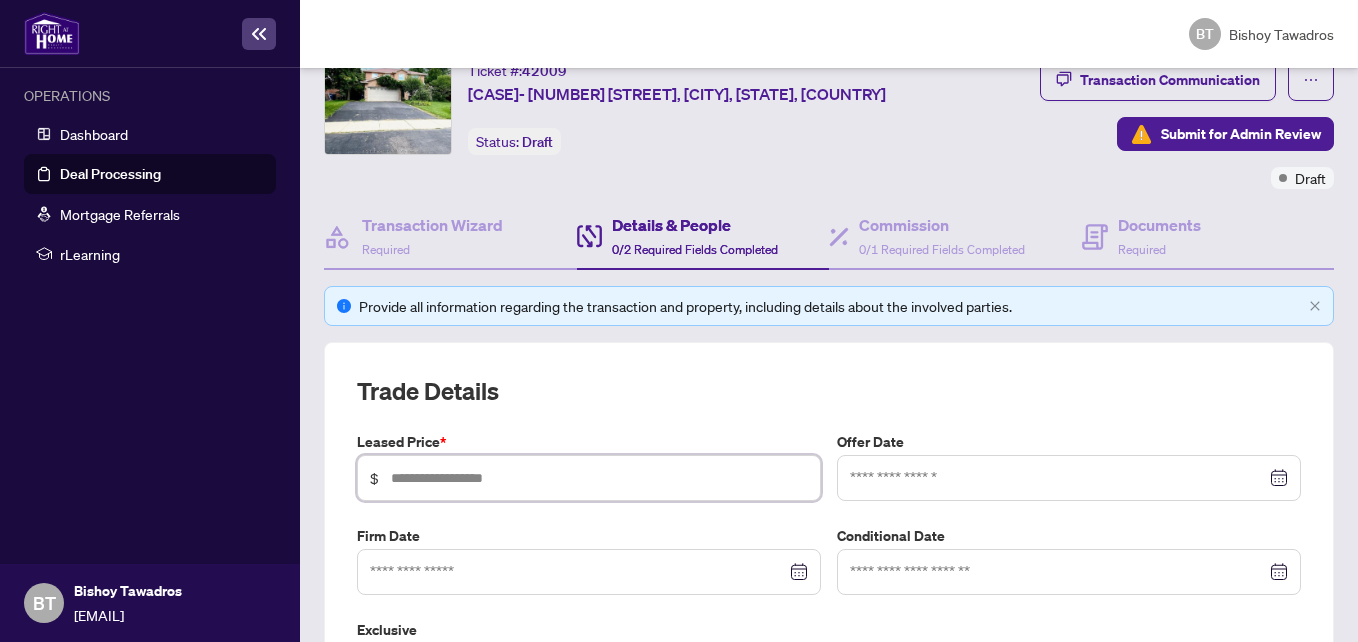 click at bounding box center [599, 478] 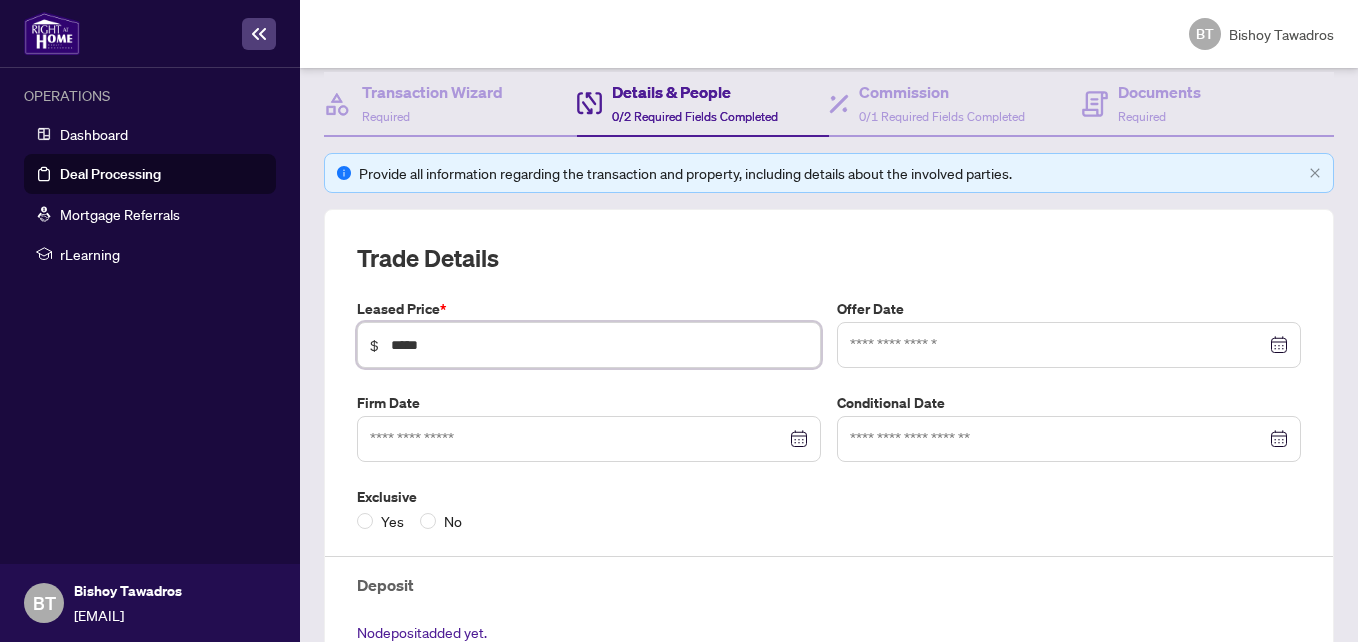 scroll, scrollTop: 245, scrollLeft: 0, axis: vertical 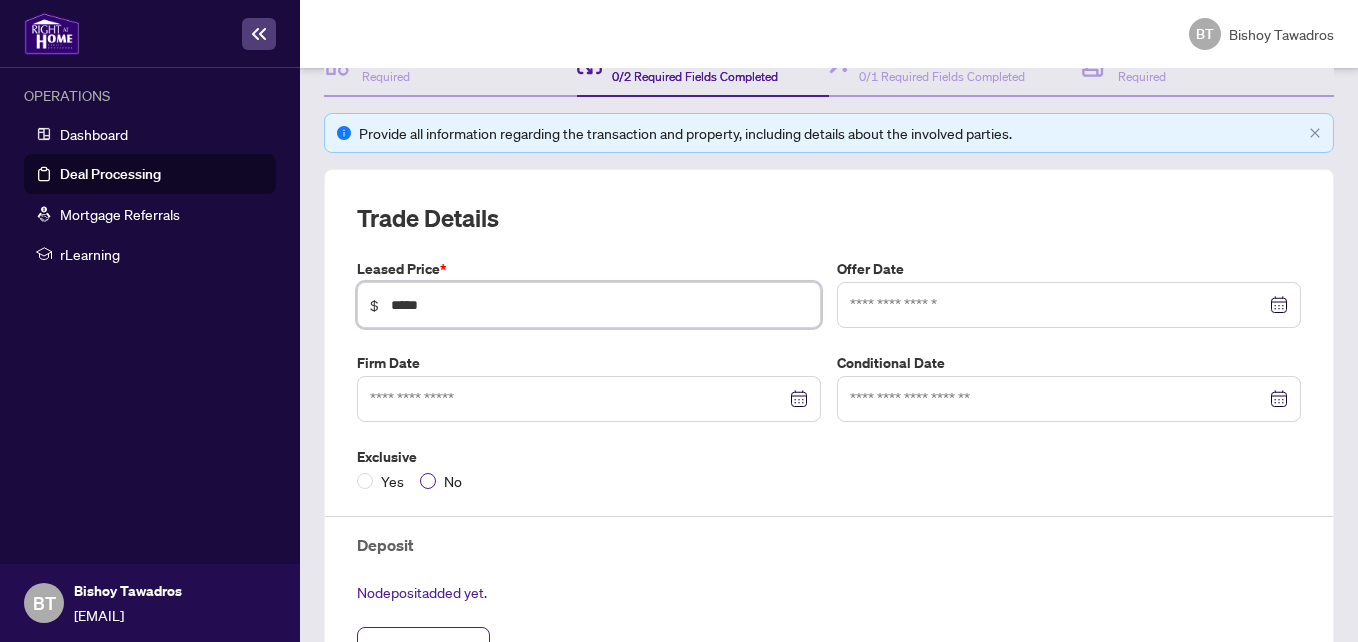 type on "*****" 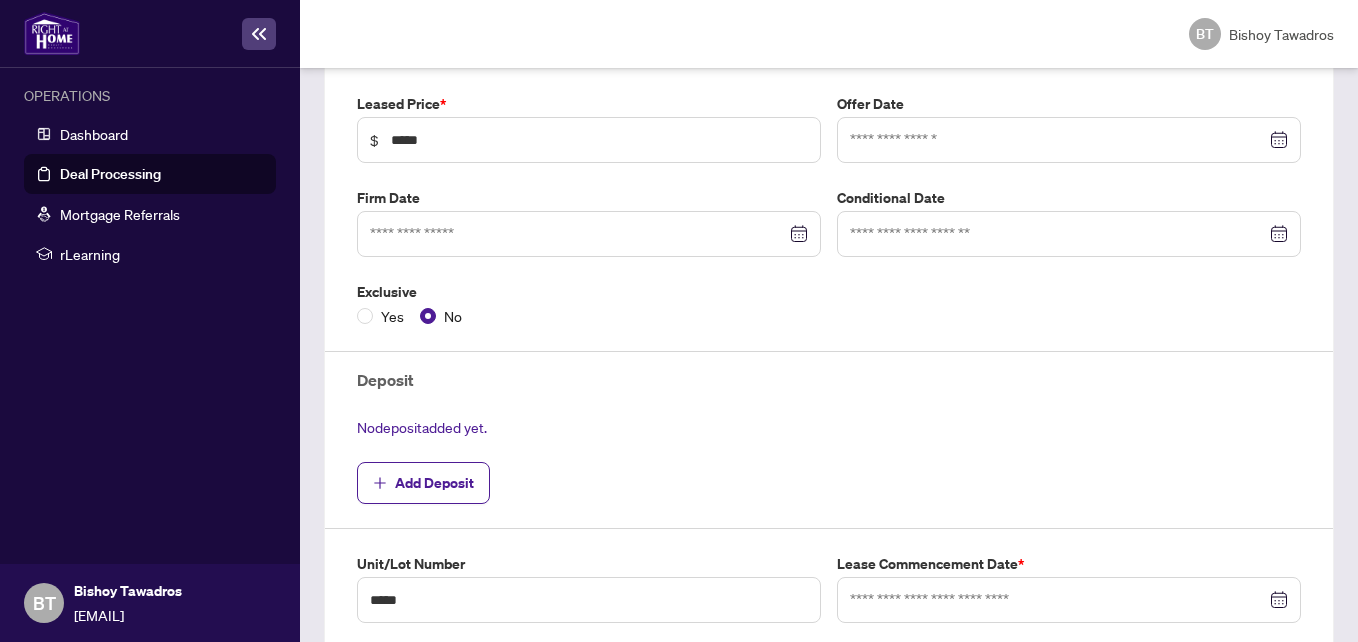 scroll, scrollTop: 404, scrollLeft: 0, axis: vertical 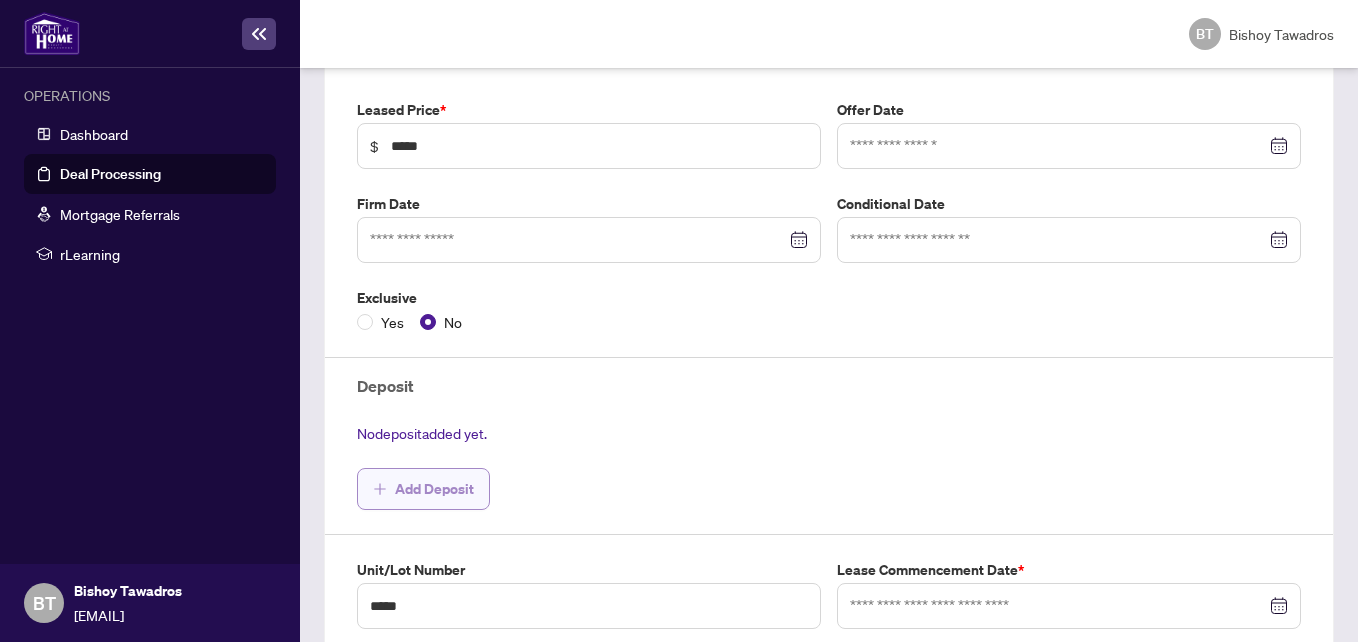 click on "Add Deposit" at bounding box center [434, 489] 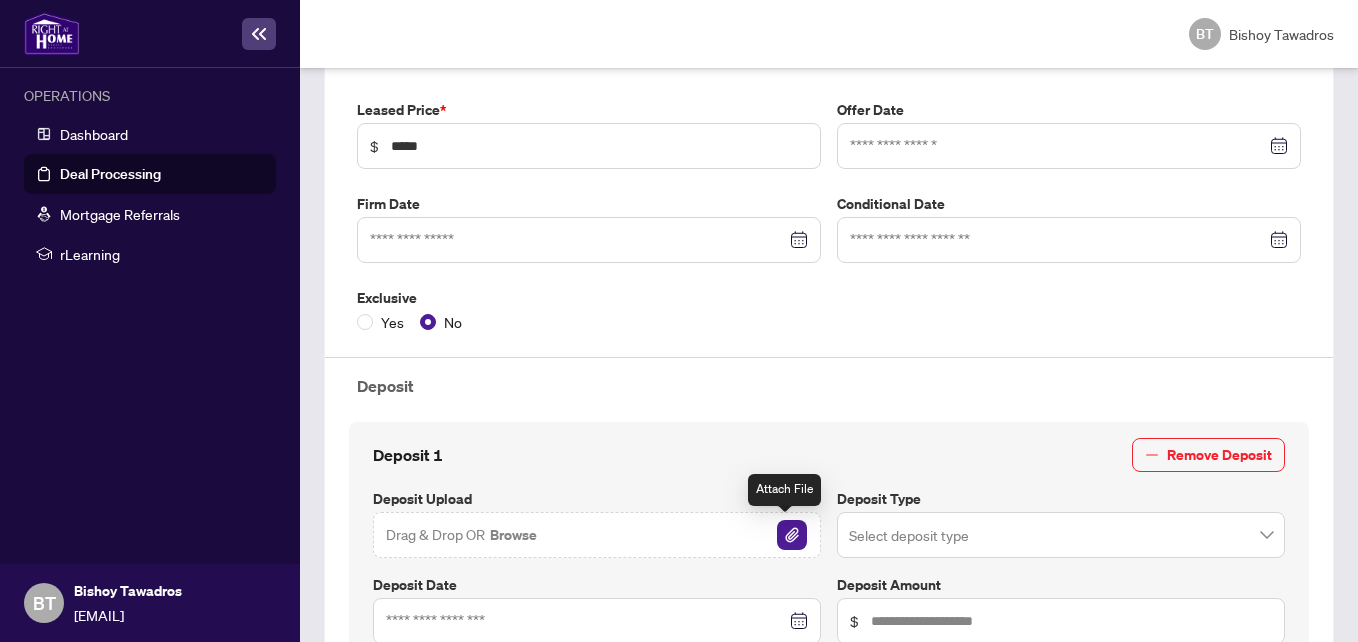 click on "Drag & Drop OR Browse" at bounding box center [597, 535] 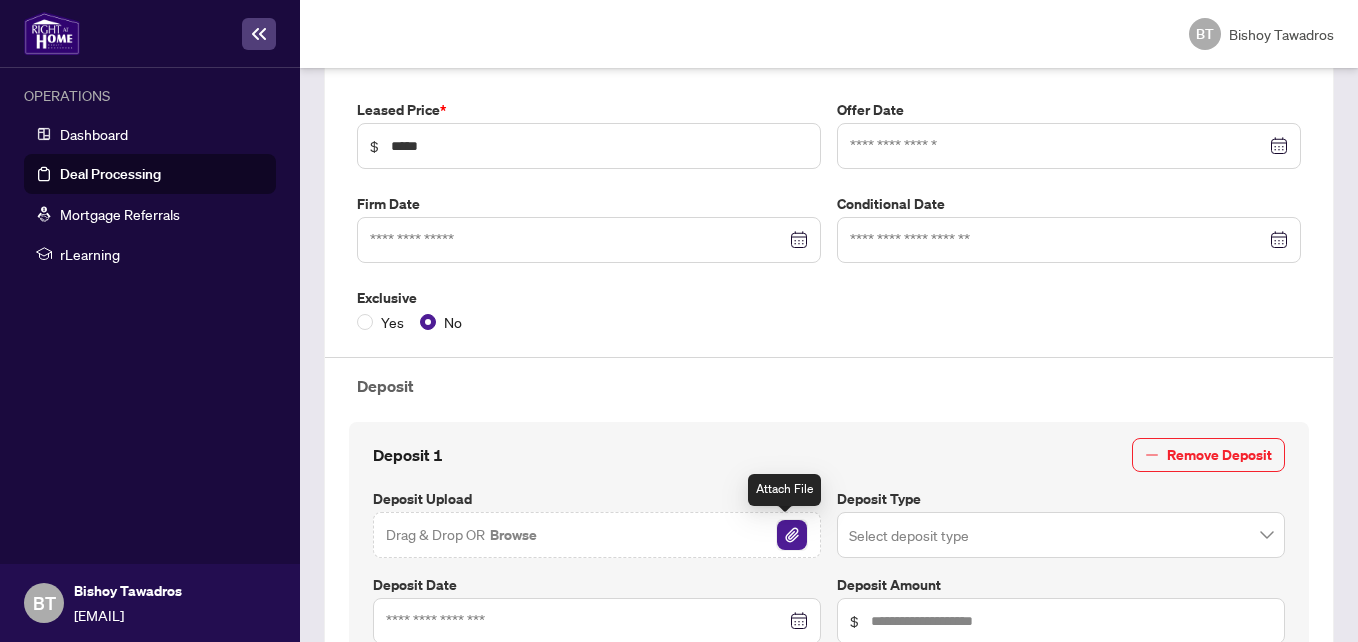 click at bounding box center (792, 535) 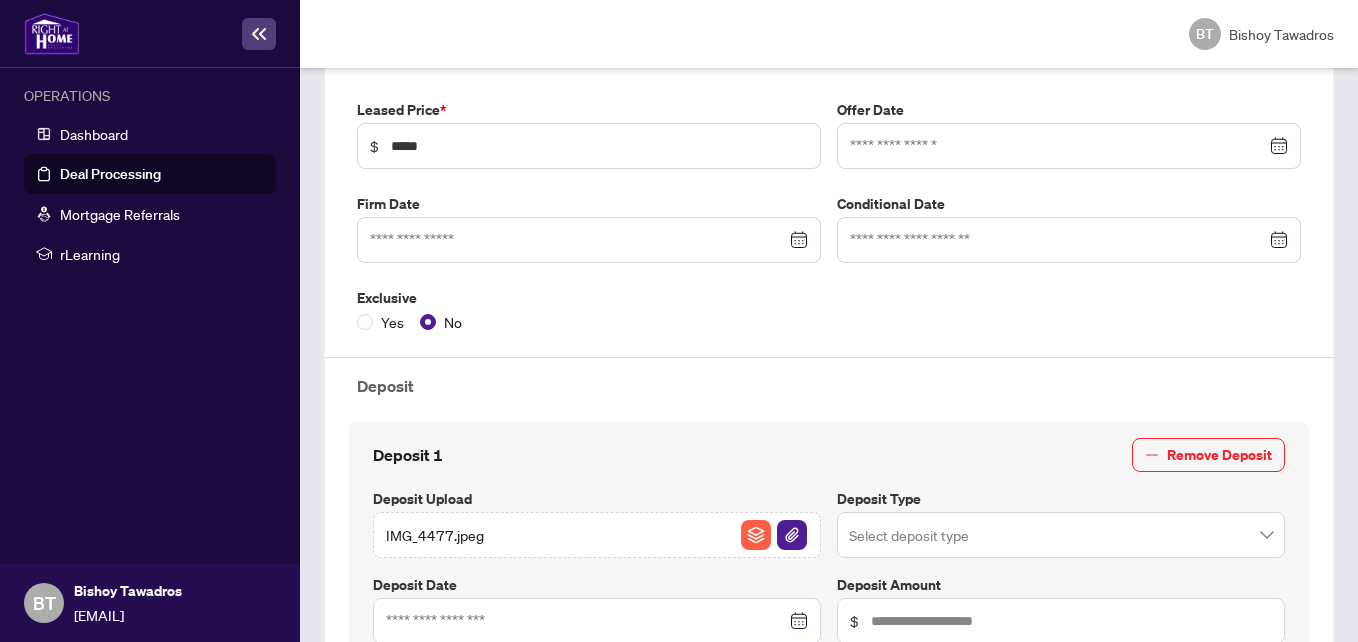 scroll, scrollTop: 619, scrollLeft: 0, axis: vertical 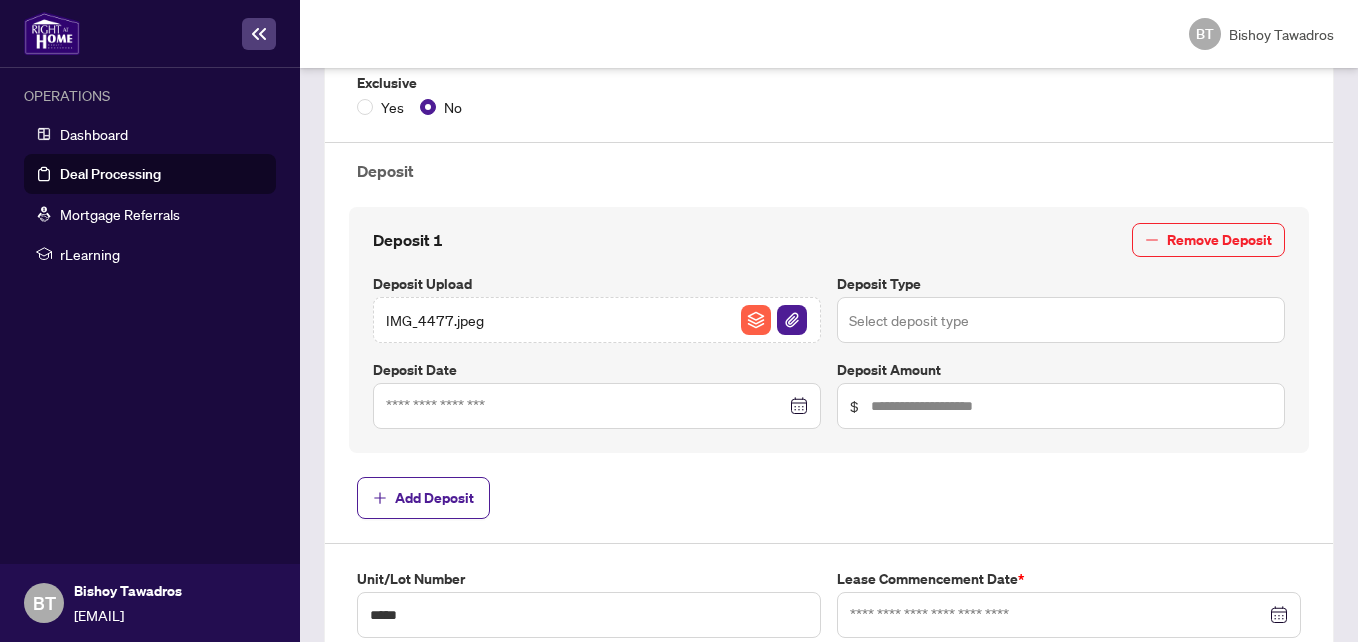 click at bounding box center (1061, 320) 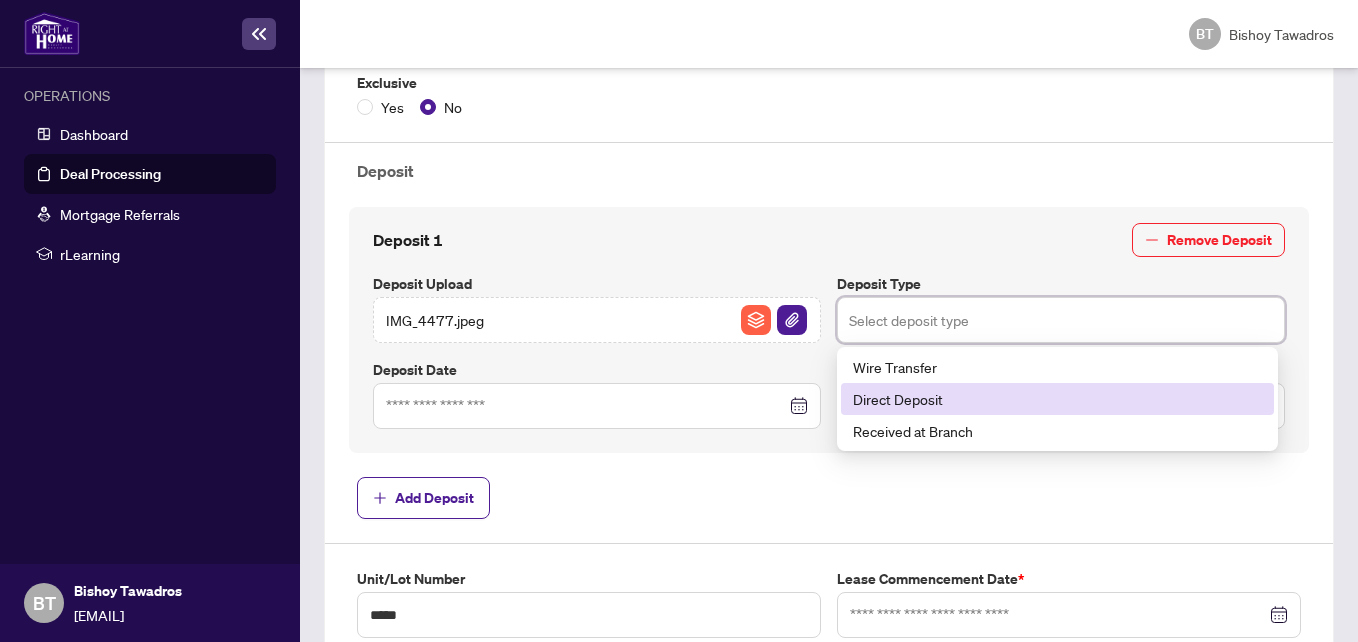 click on "Direct Deposit" at bounding box center [1057, 399] 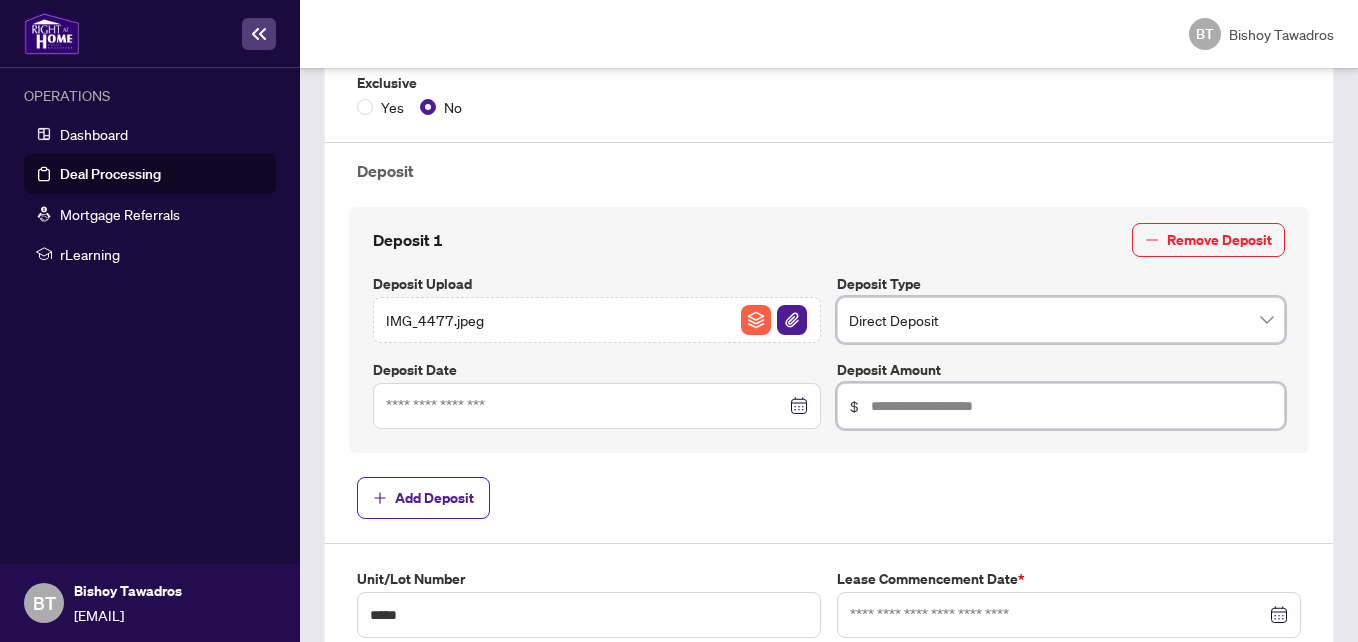 click at bounding box center (1071, 406) 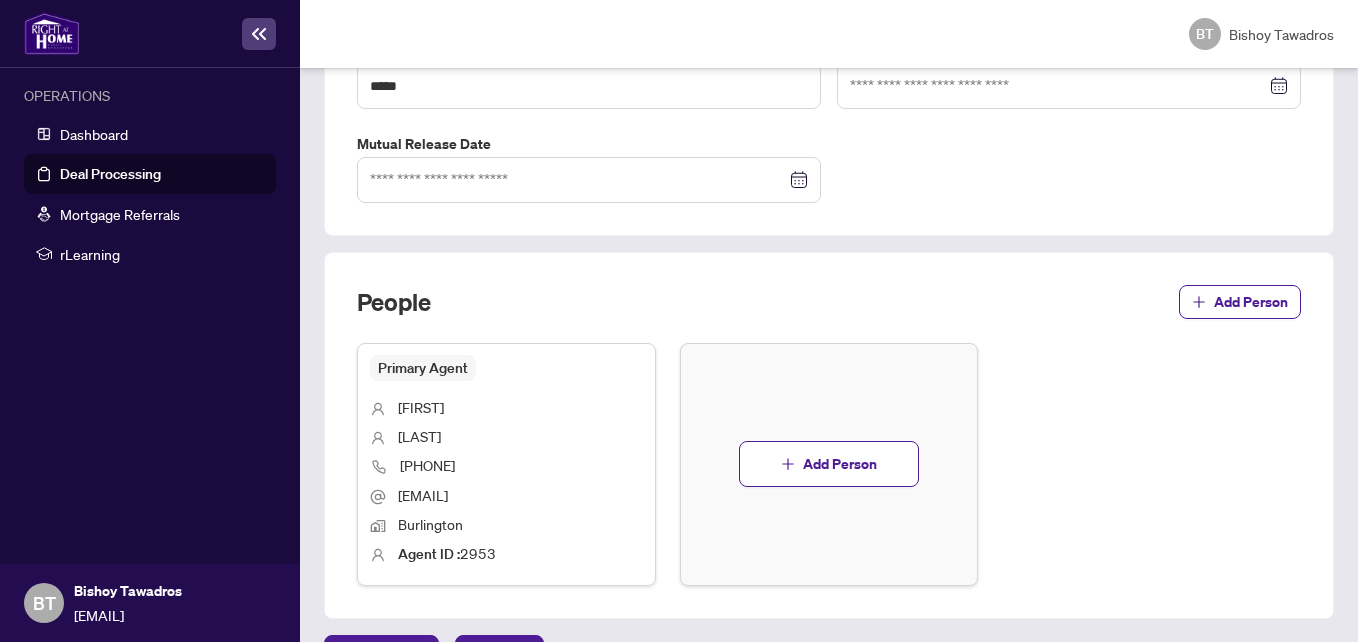 scroll, scrollTop: 1205, scrollLeft: 0, axis: vertical 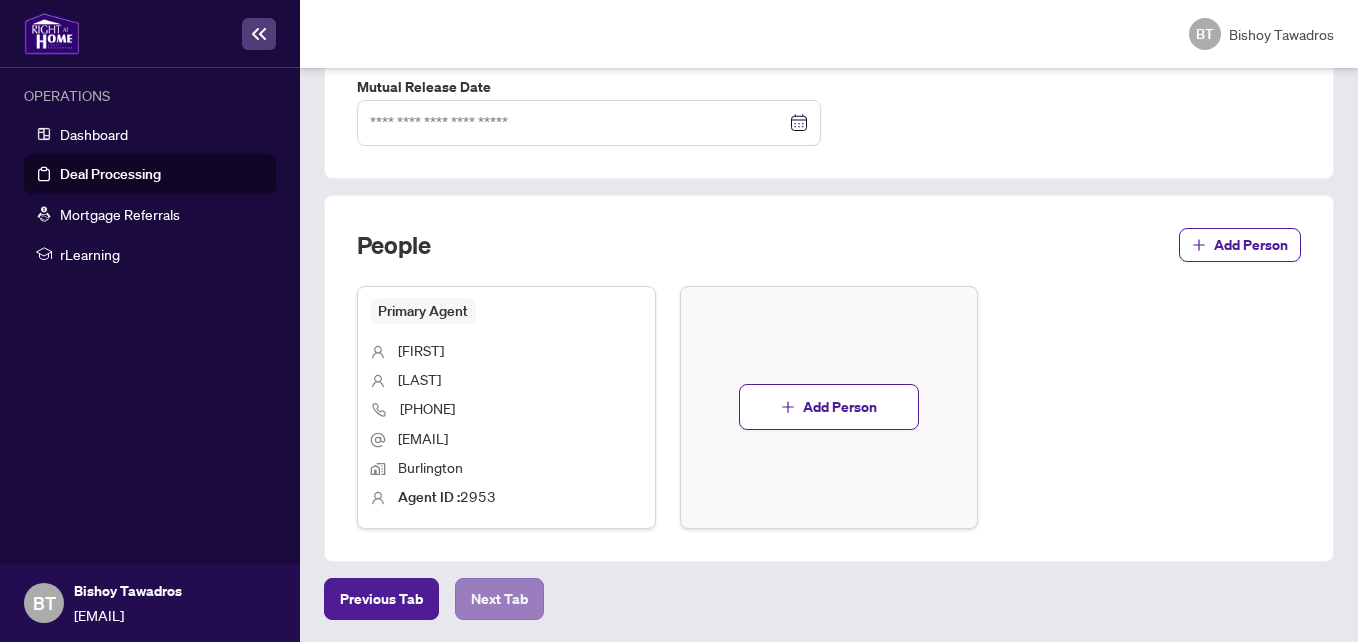 type on "*****" 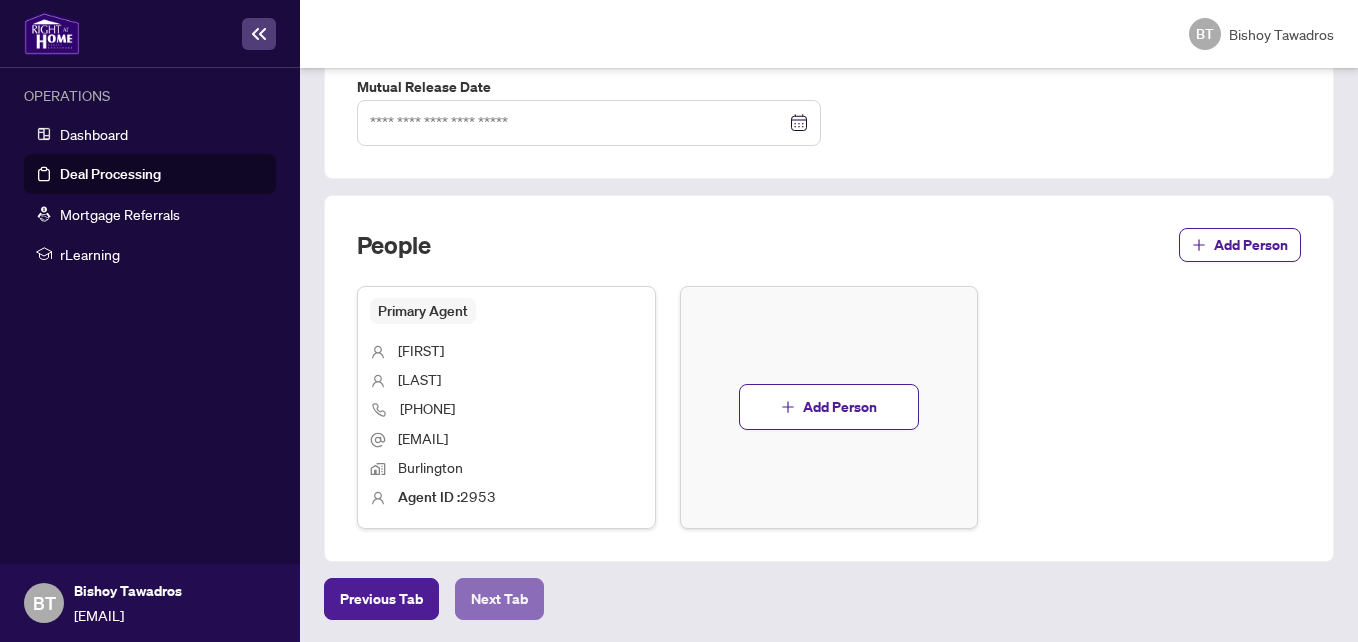 click on "Next Tab" at bounding box center [381, 599] 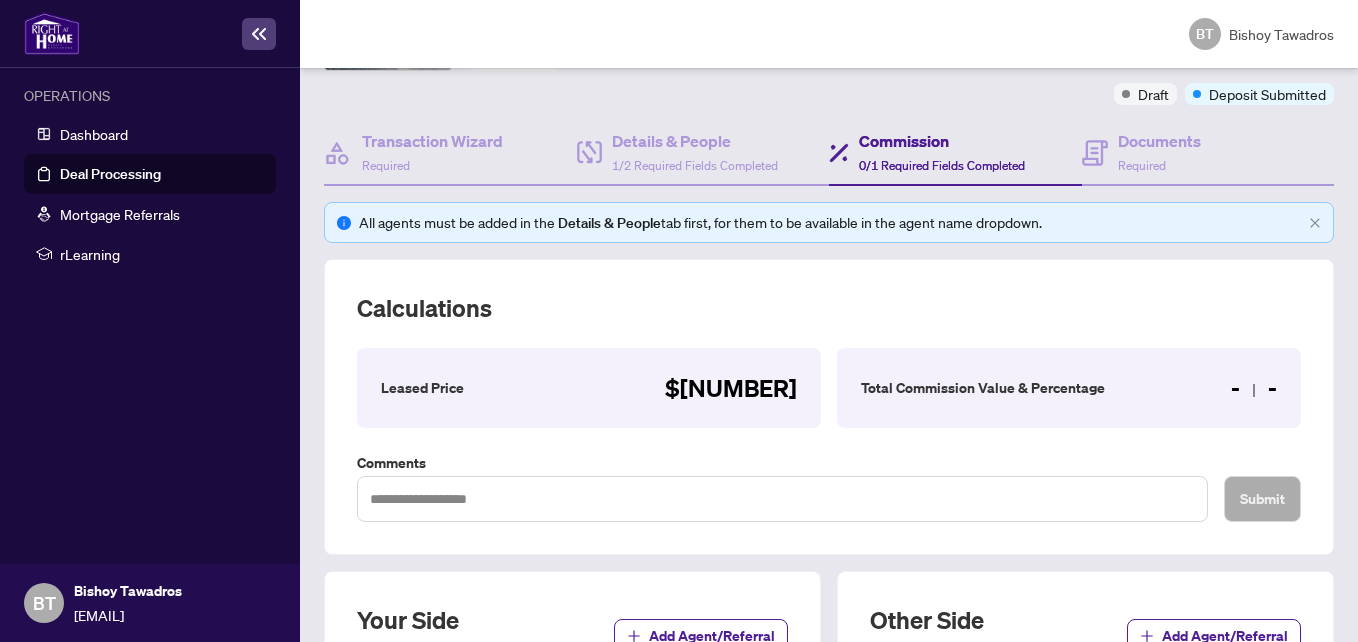 scroll, scrollTop: 648, scrollLeft: 0, axis: vertical 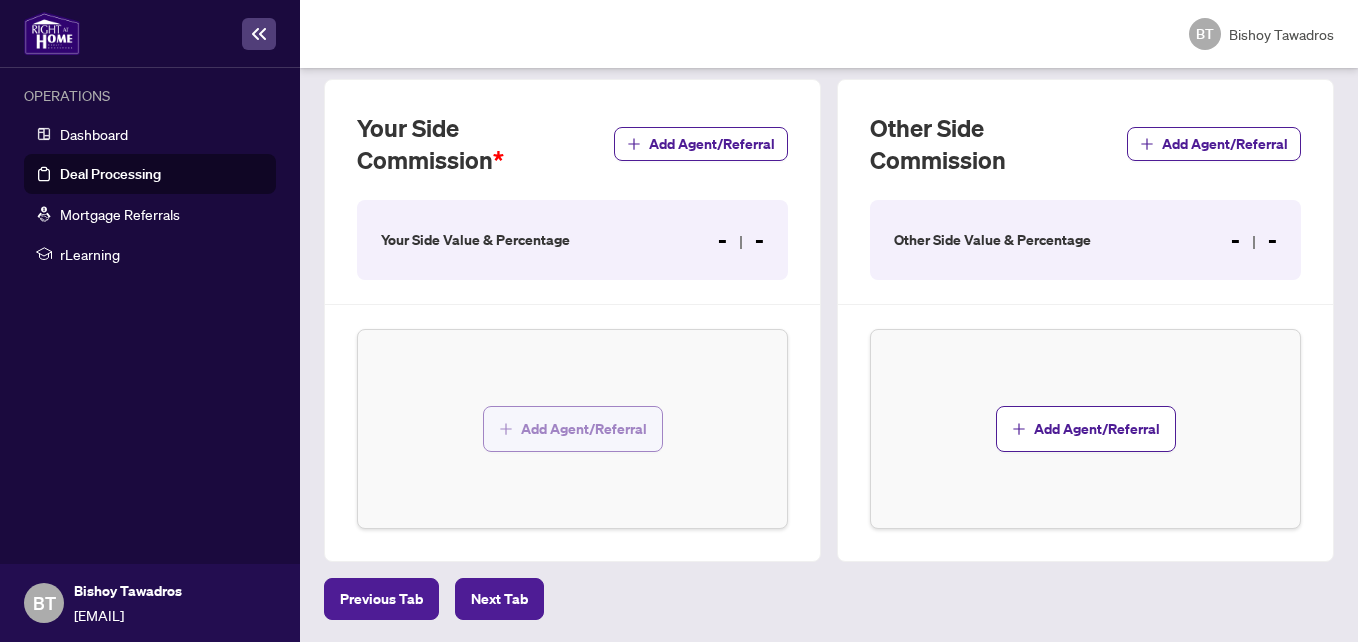 click on "Add Agent/Referral" at bounding box center [584, 429] 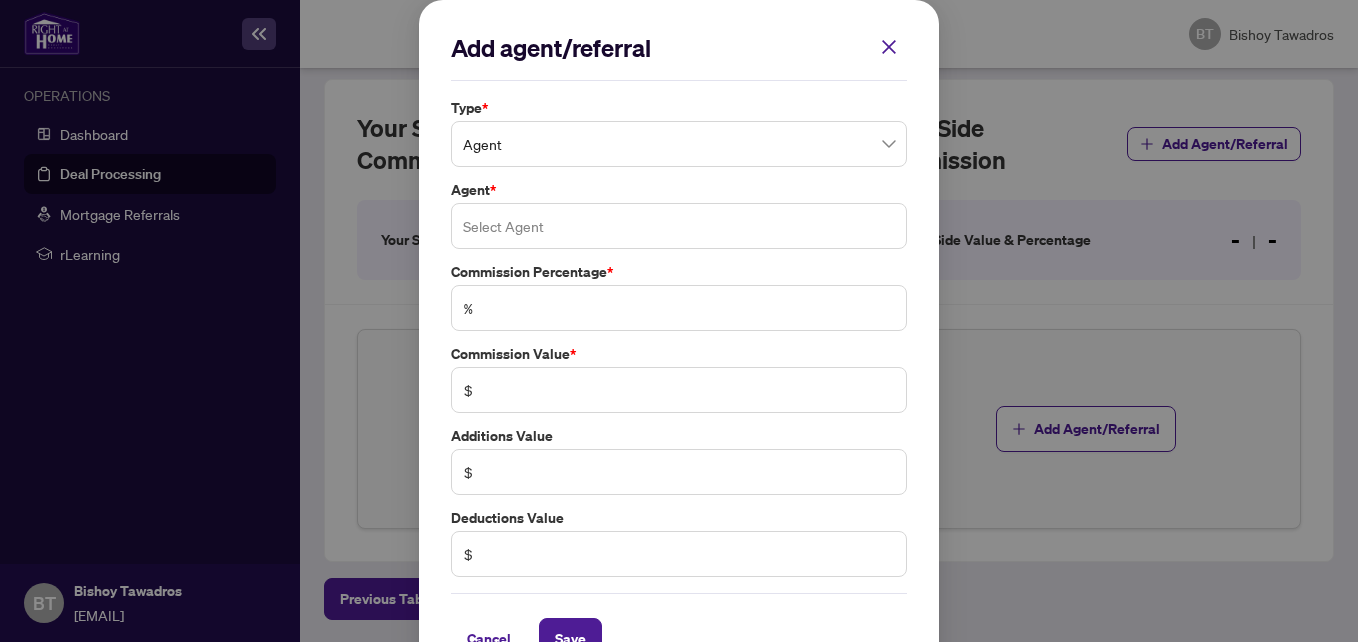 click at bounding box center (679, 226) 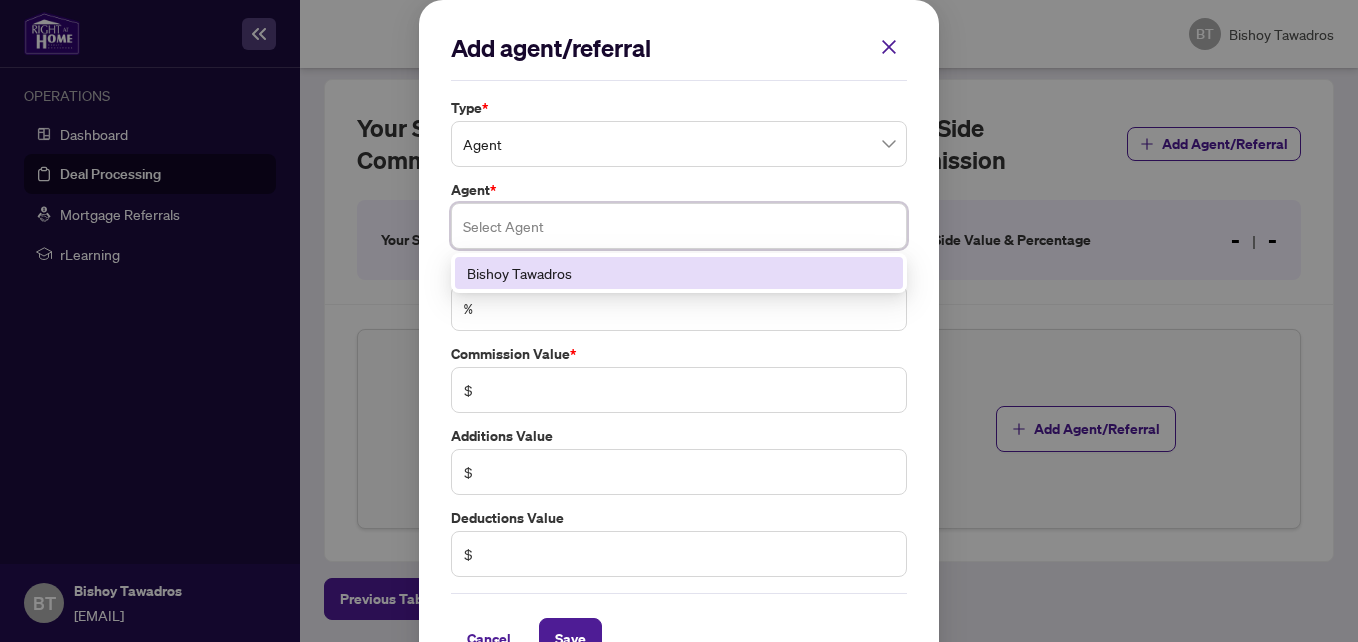 click on "Bishoy Tawadros" at bounding box center (679, 273) 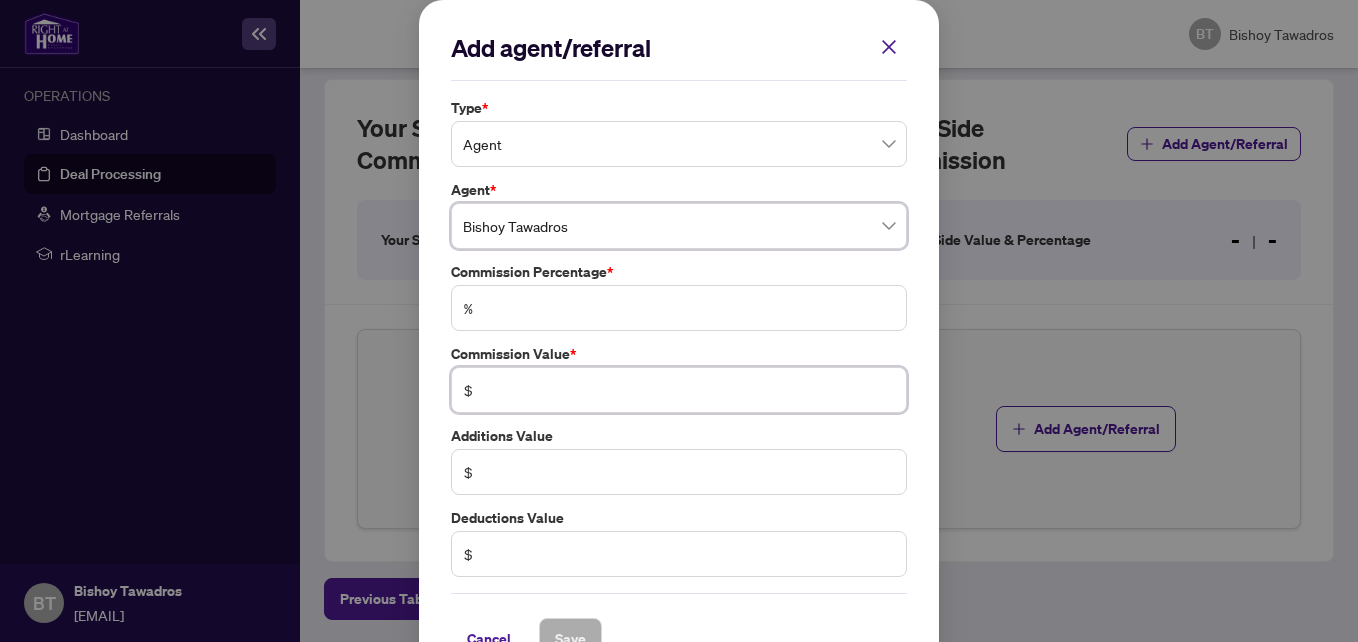 click at bounding box center (689, 390) 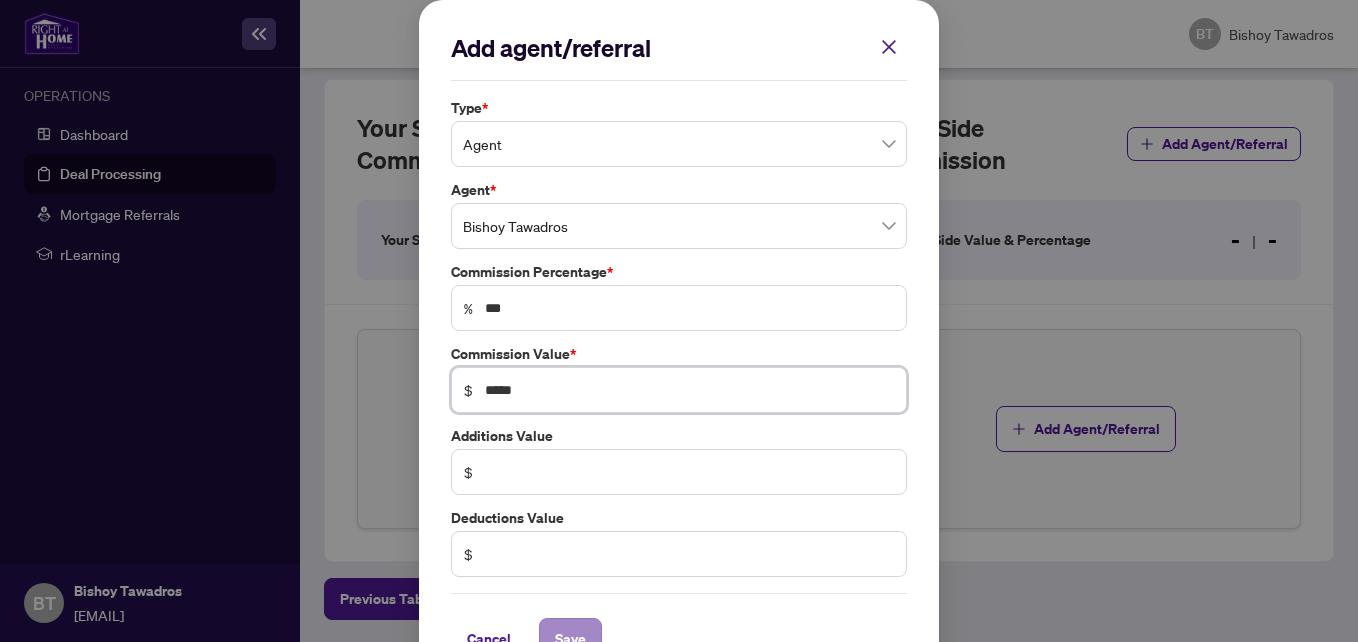 type on "*****" 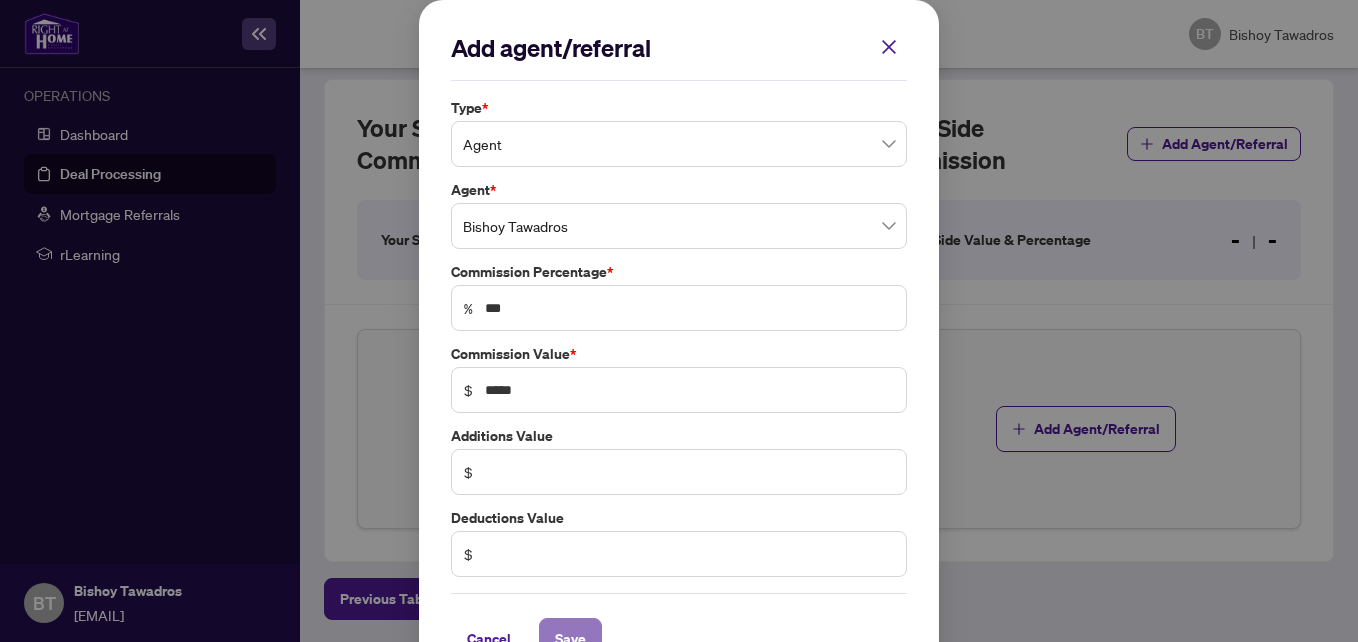 click on "Save" at bounding box center (570, 639) 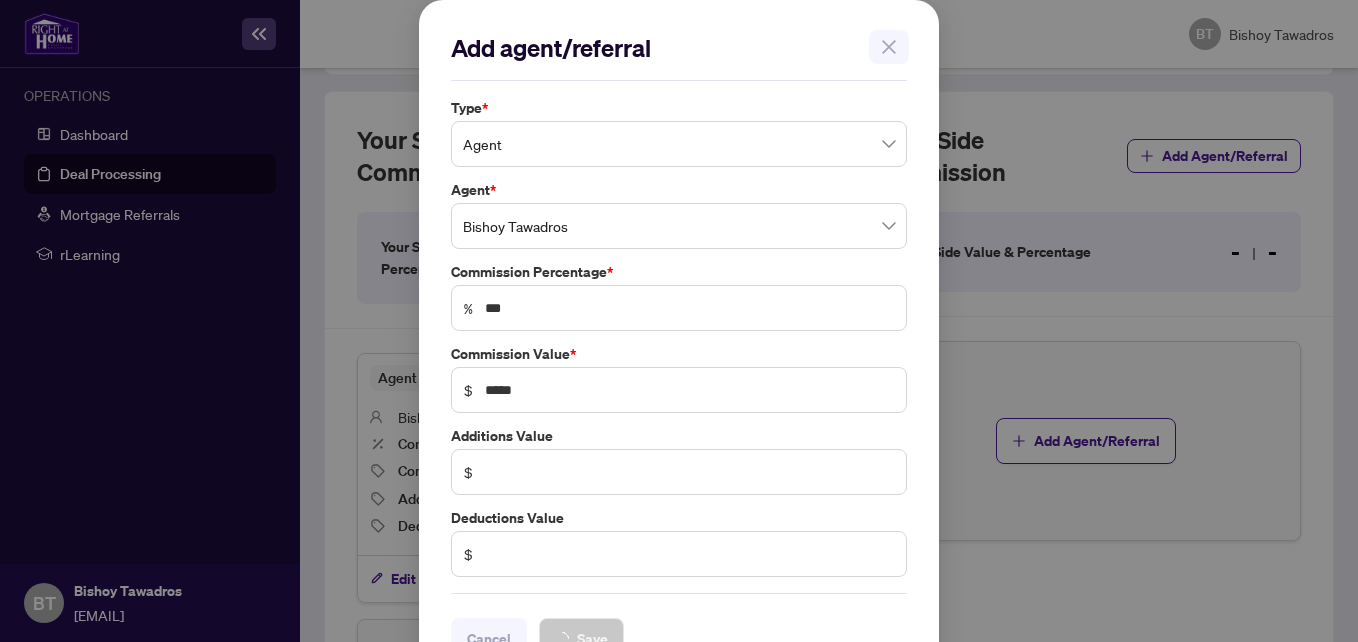 scroll, scrollTop: 660, scrollLeft: 0, axis: vertical 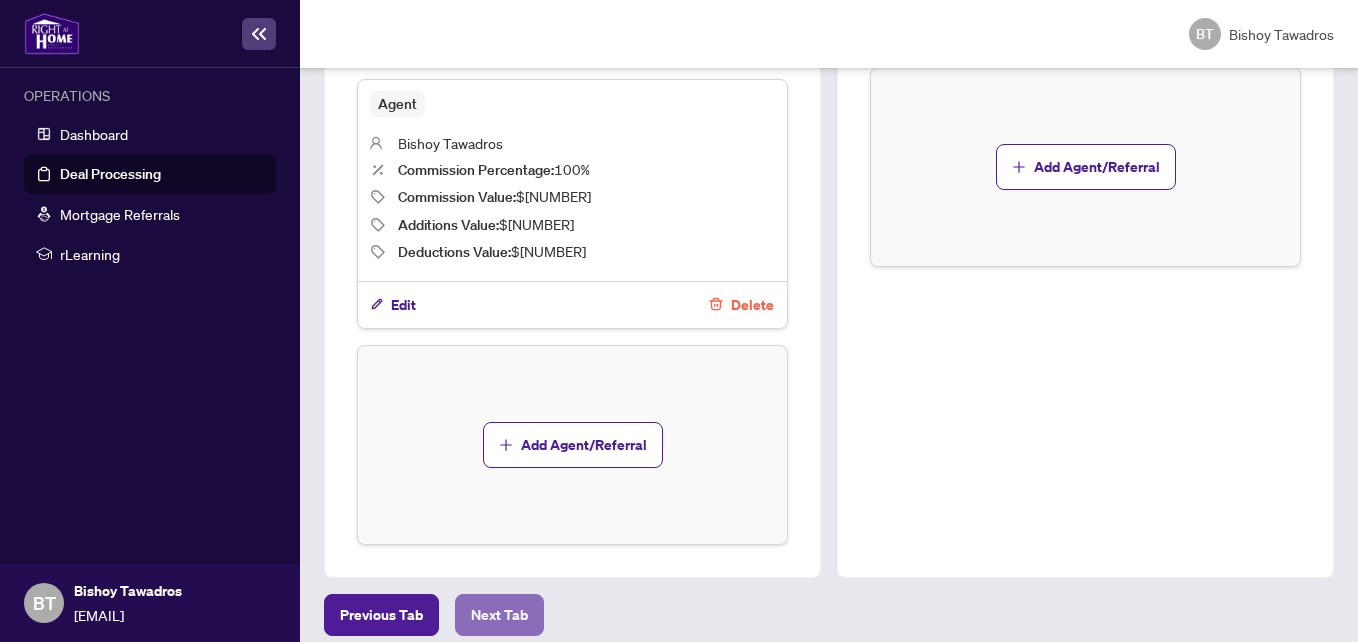 click on "Next Tab" at bounding box center (381, 615) 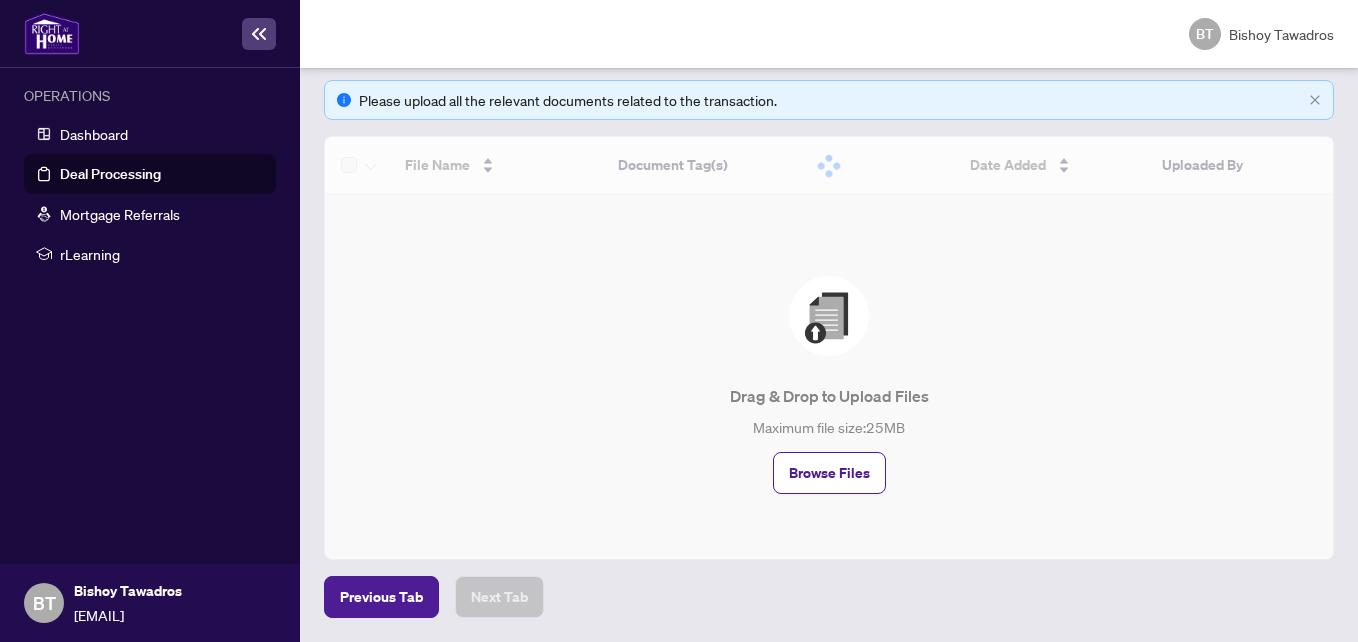 scroll, scrollTop: 0, scrollLeft: 0, axis: both 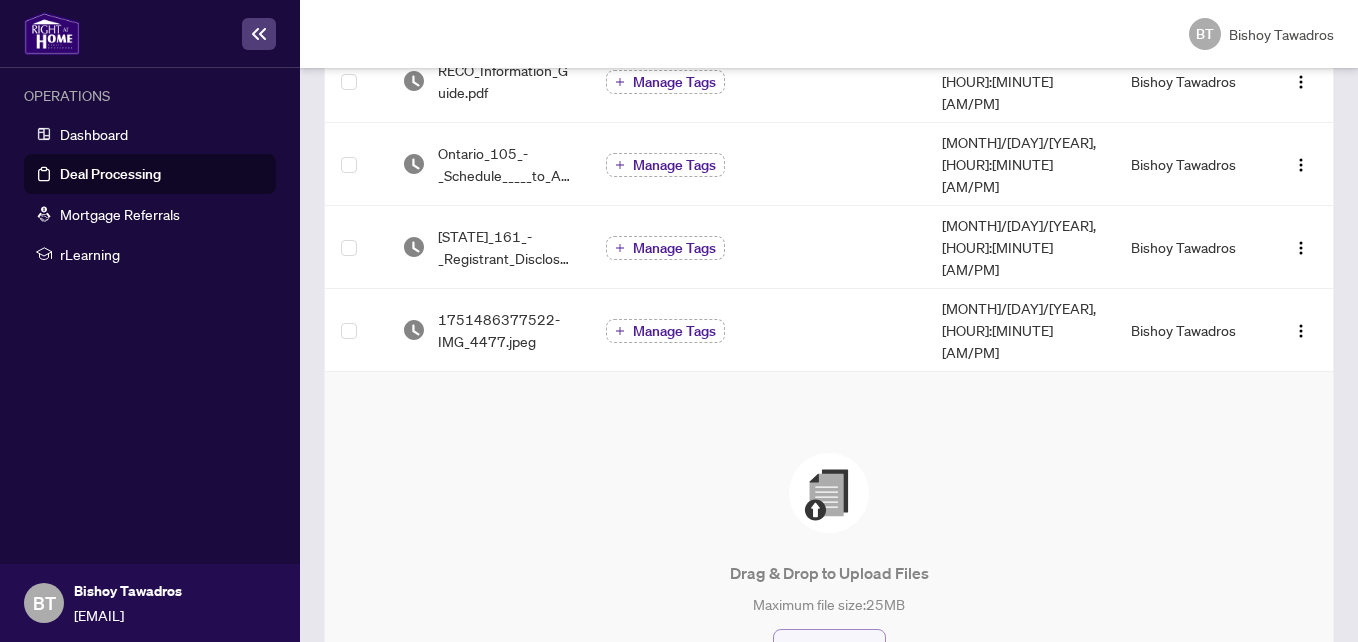 click on "Browse Files" at bounding box center [829, 650] 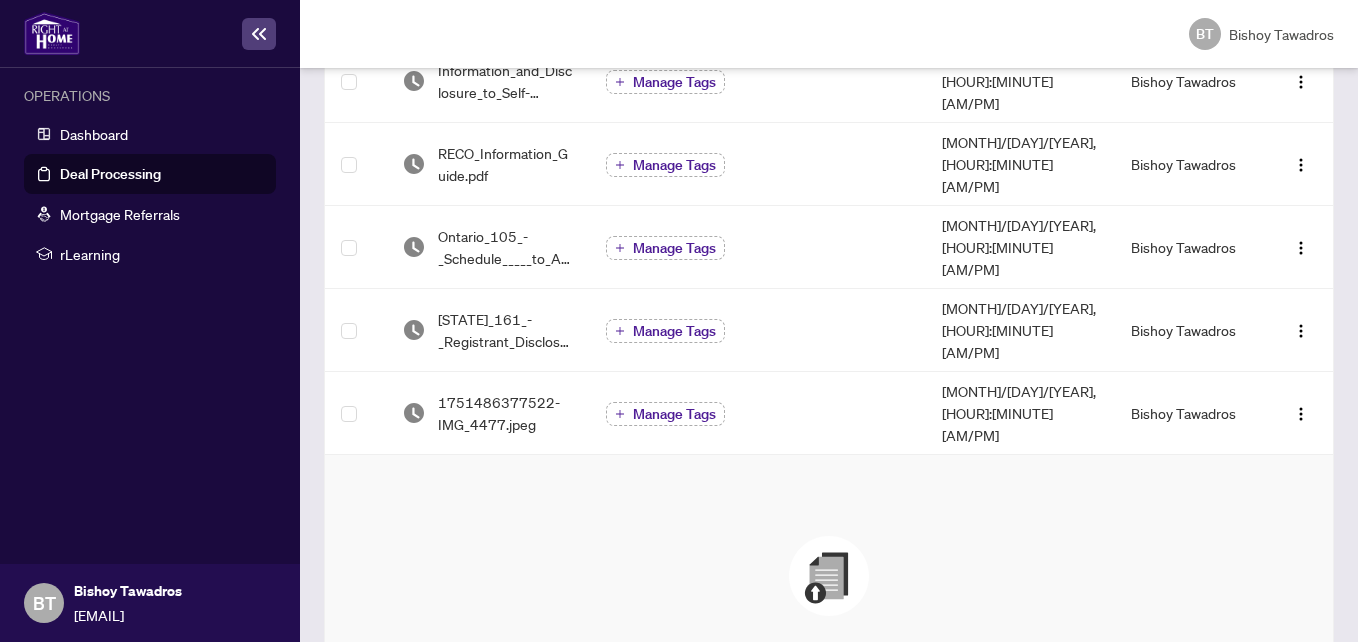 scroll, scrollTop: 317, scrollLeft: 0, axis: vertical 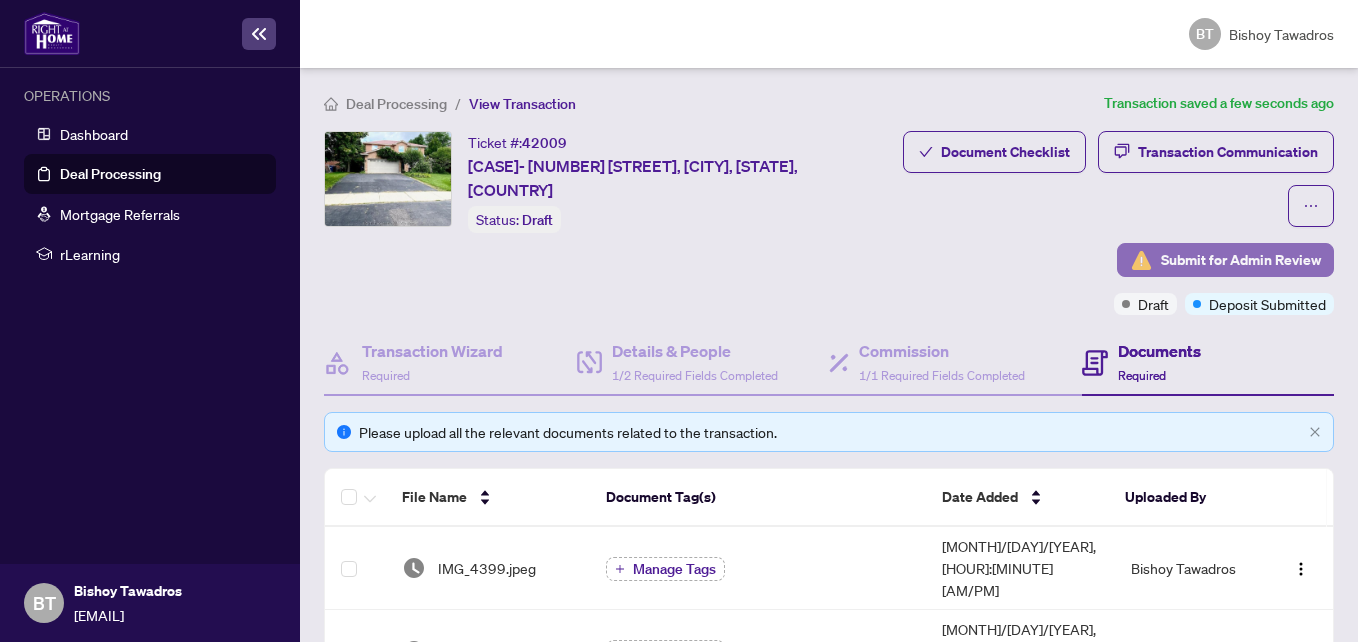 click on "Submit for Admin Review" at bounding box center (1241, 260) 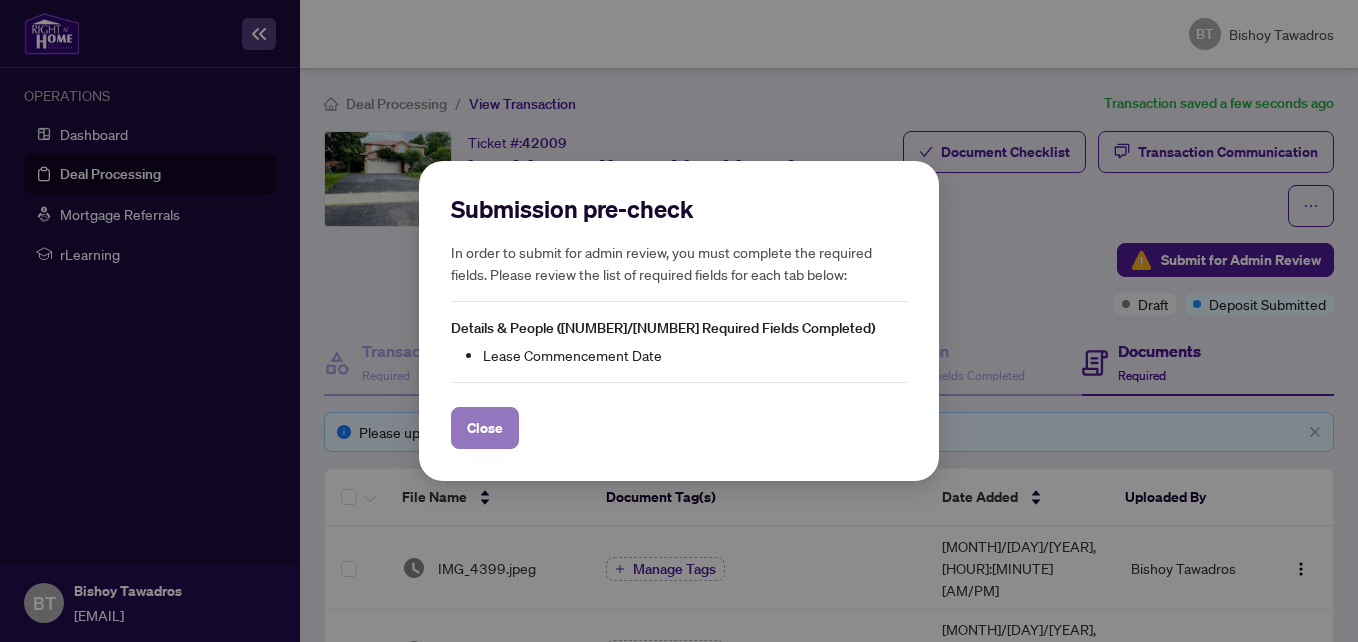 click on "Close" at bounding box center (485, 428) 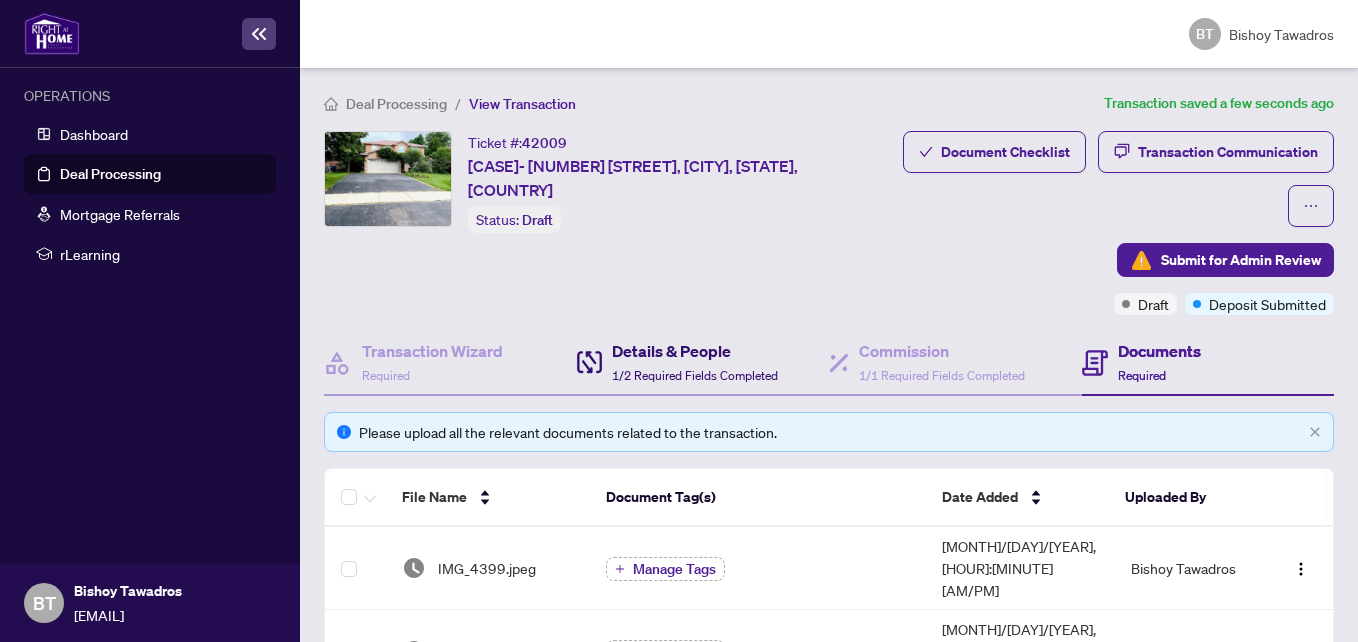click on "1/2 Required Fields Completed" at bounding box center (695, 375) 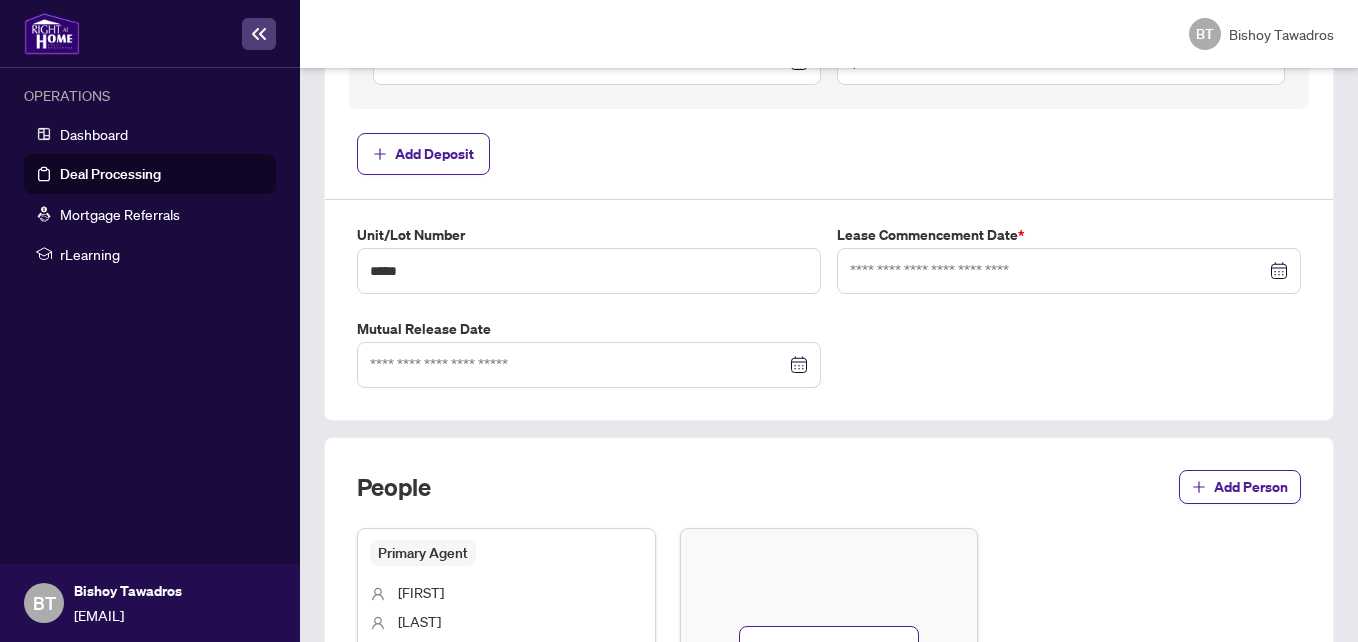 scroll, scrollTop: 959, scrollLeft: 0, axis: vertical 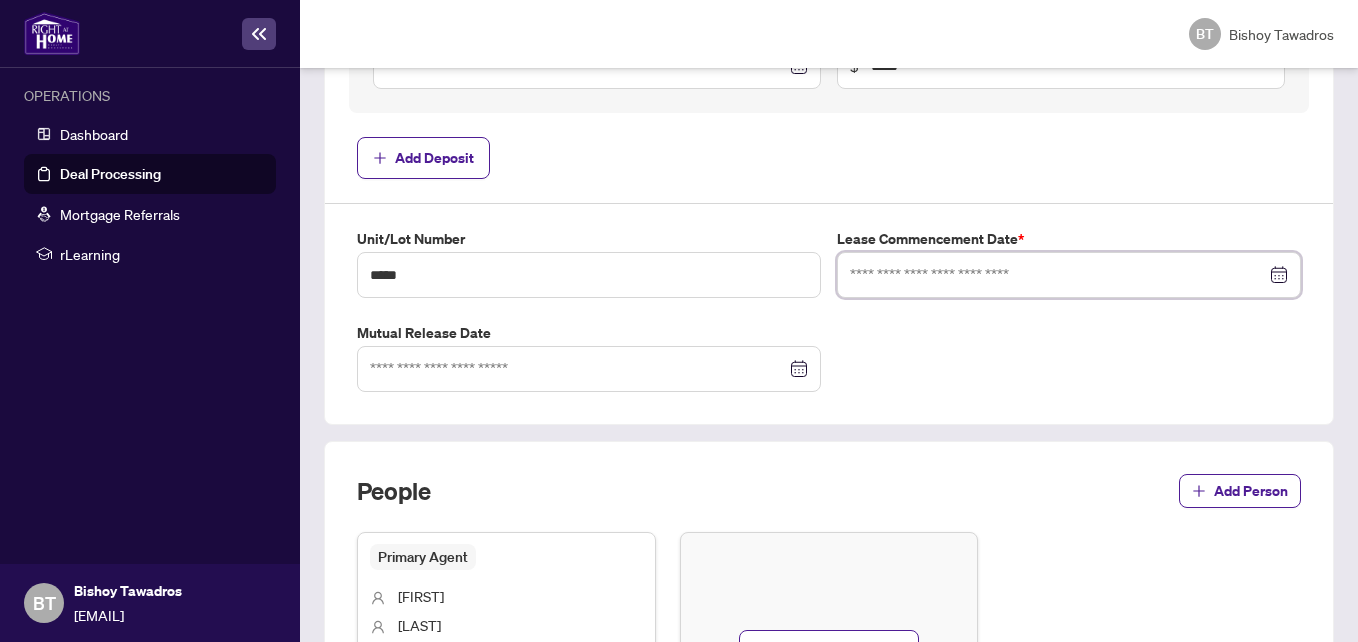 click at bounding box center [1058, 275] 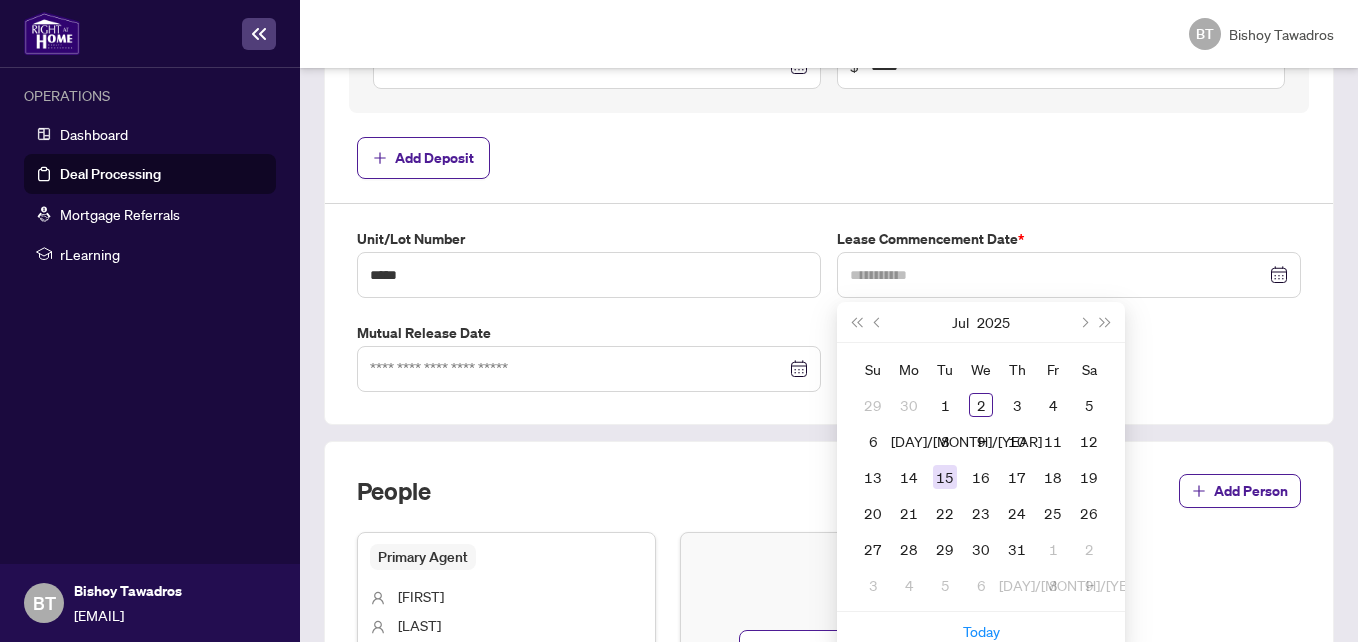 click on "15" at bounding box center [945, 477] 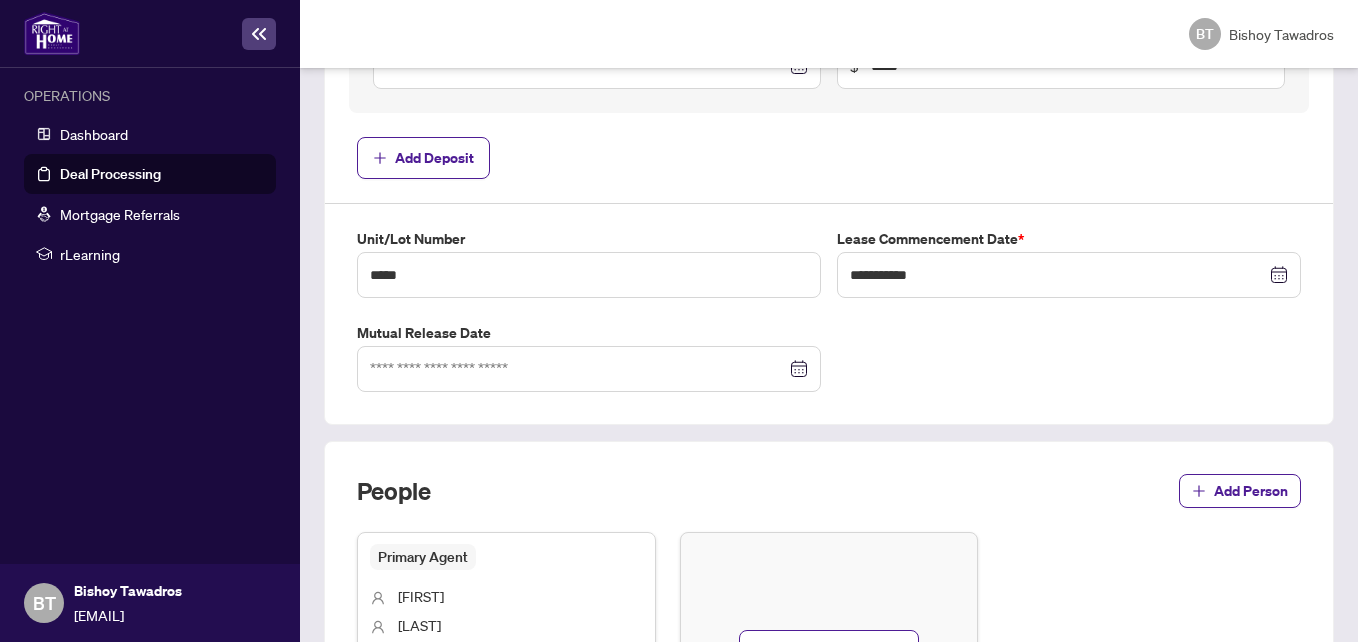 click on "**********" at bounding box center (829, -32) 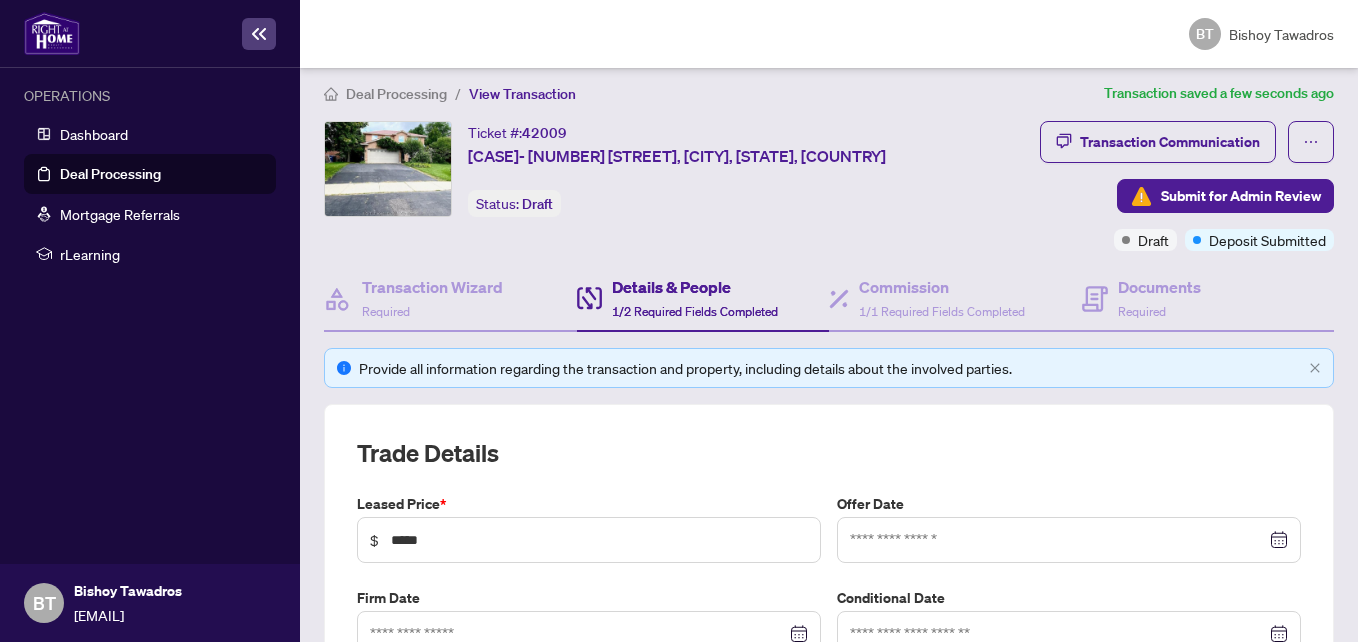 scroll, scrollTop: 0, scrollLeft: 0, axis: both 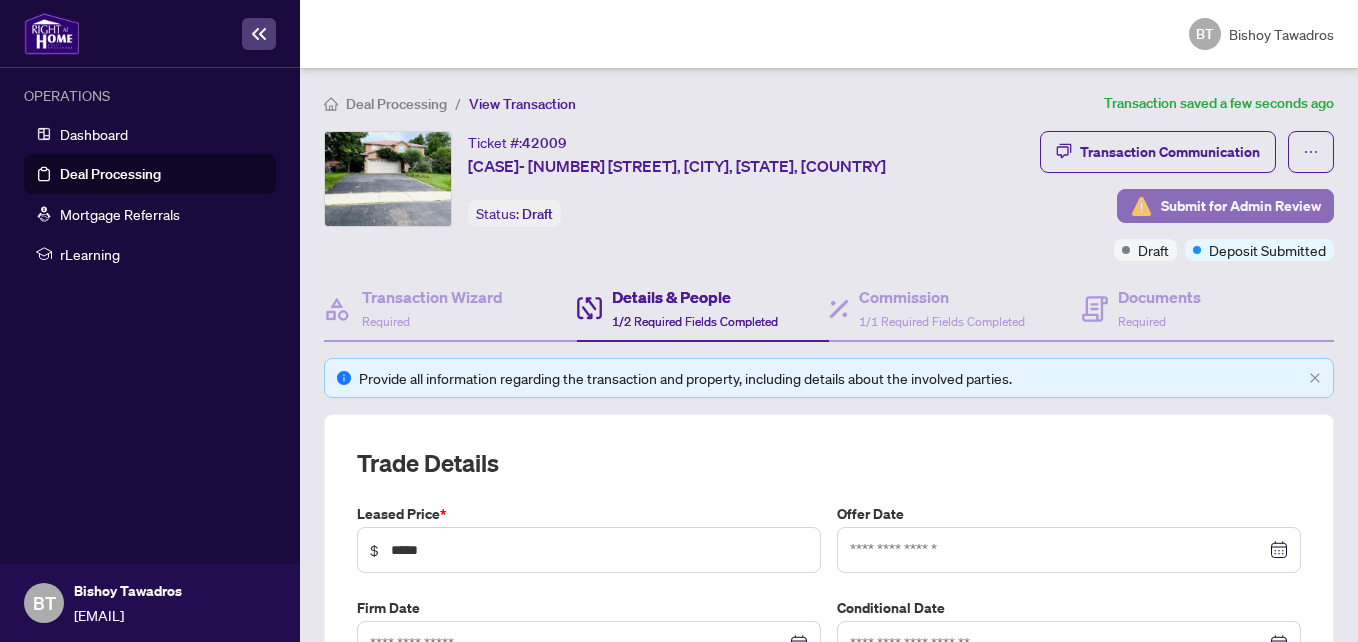 click on "Submit for Admin Review" at bounding box center (1241, 206) 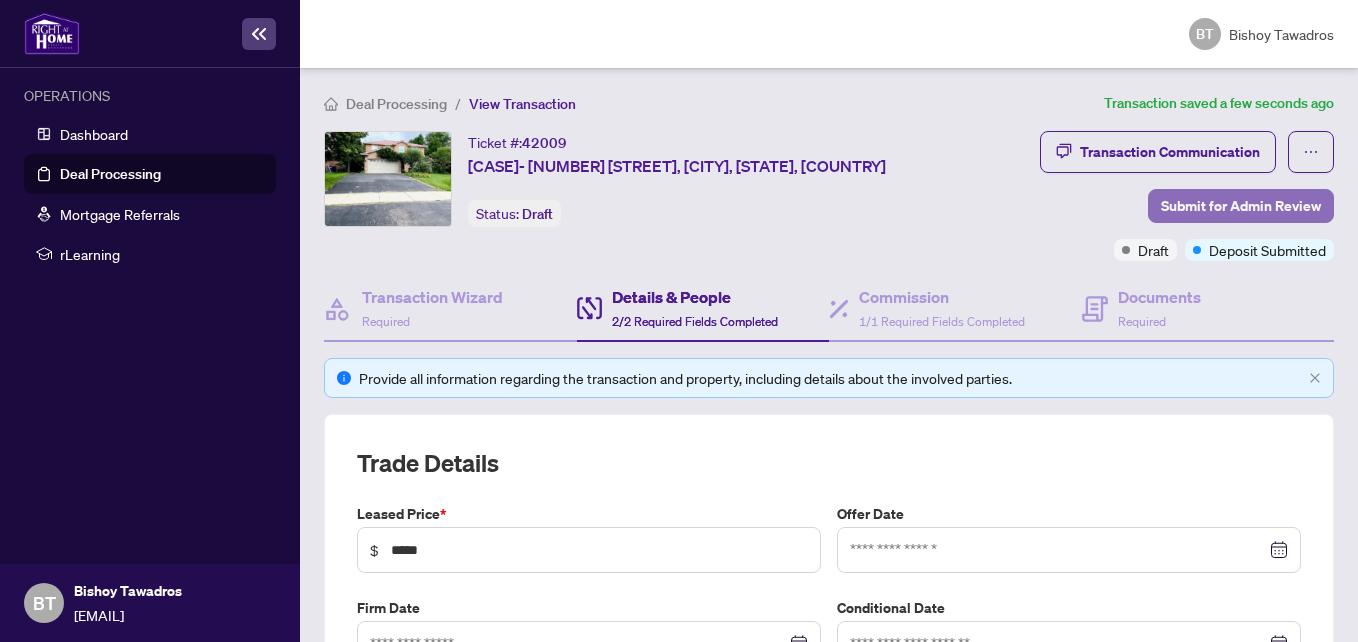 click on "Submit for Admin Review" at bounding box center (1241, 206) 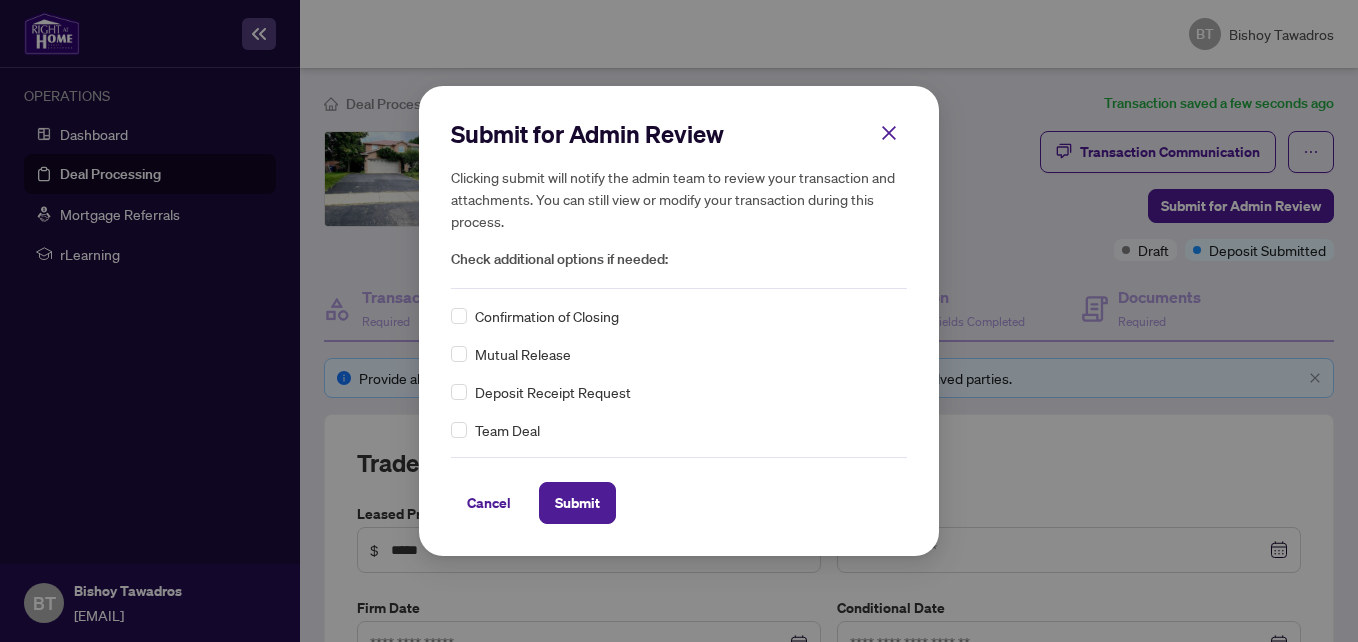 click on "Deposit Receipt Request" at bounding box center (547, 316) 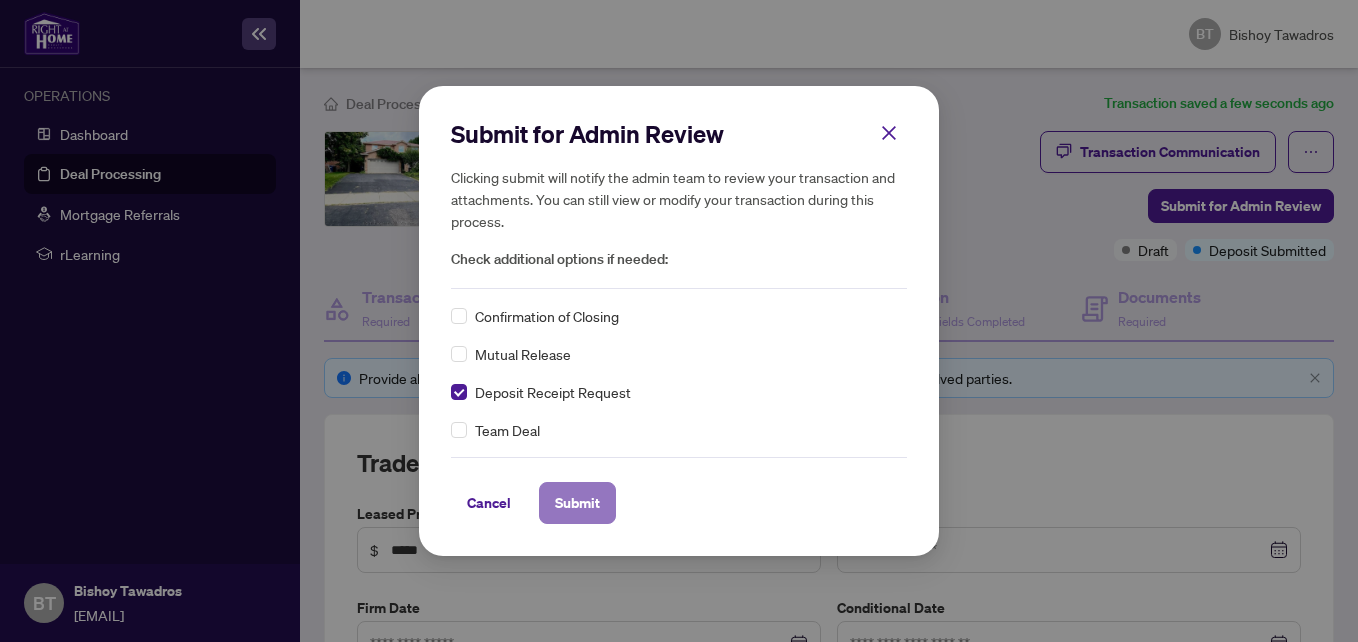 click on "Submit" at bounding box center [577, 503] 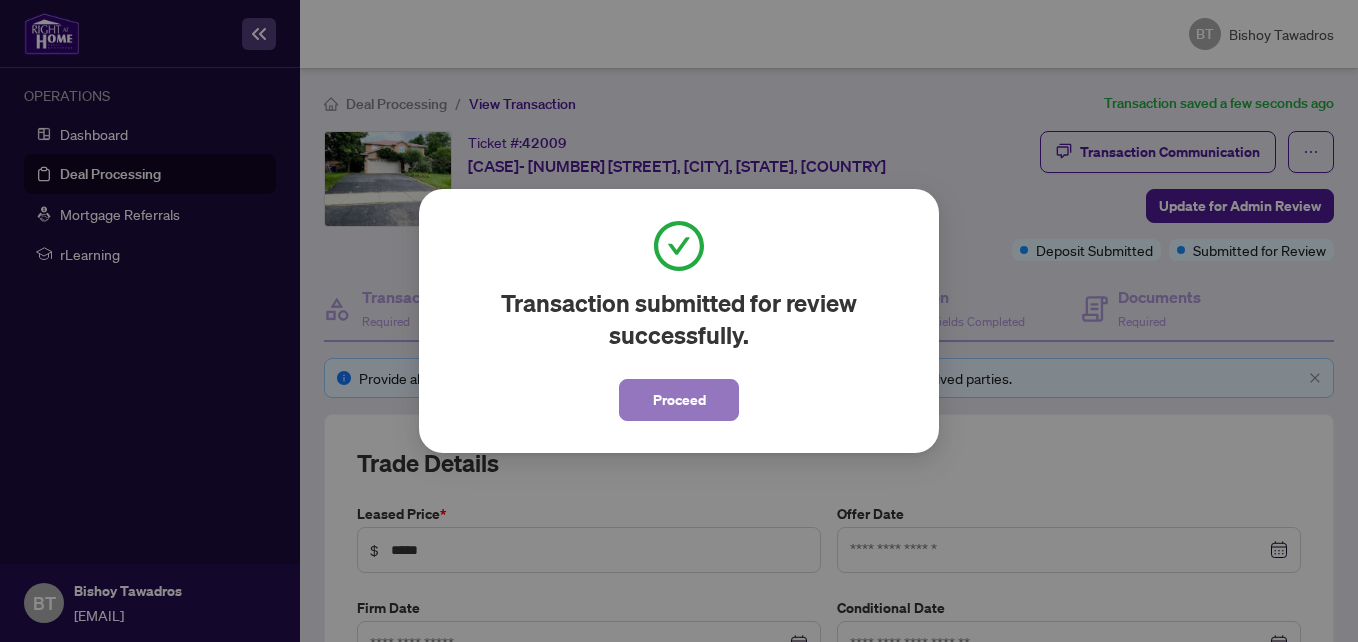 click on "Proceed" at bounding box center [679, 400] 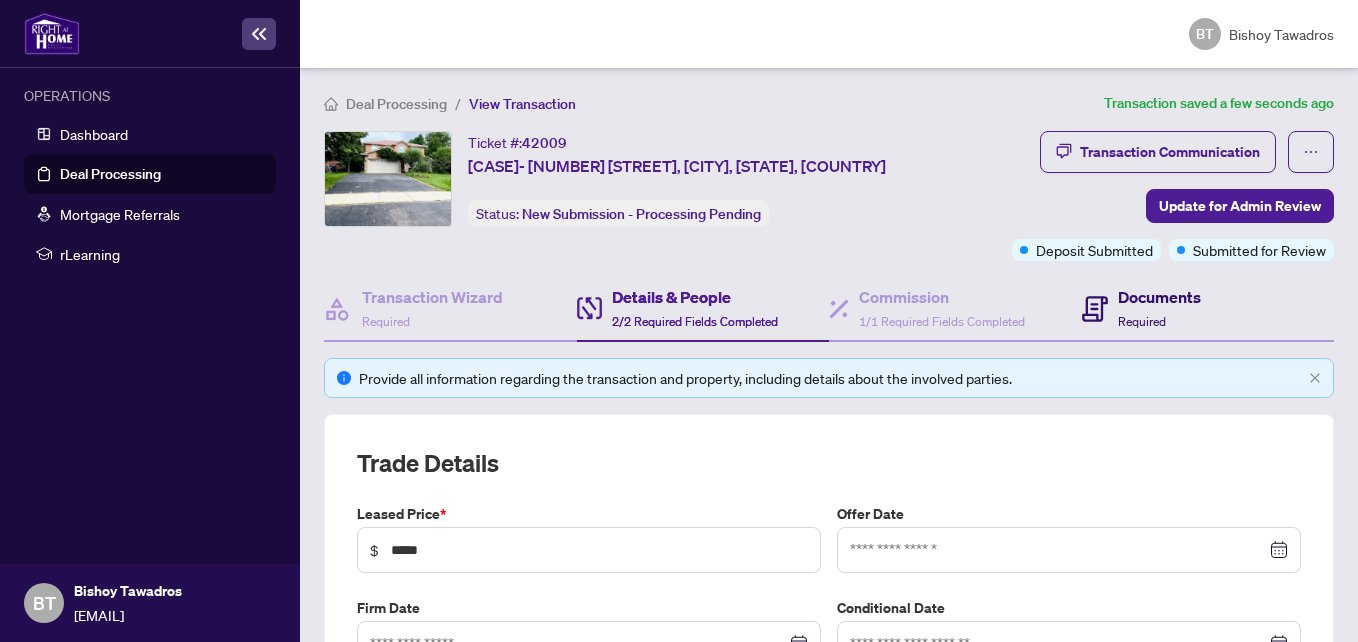 click on "Documents" at bounding box center [1159, 297] 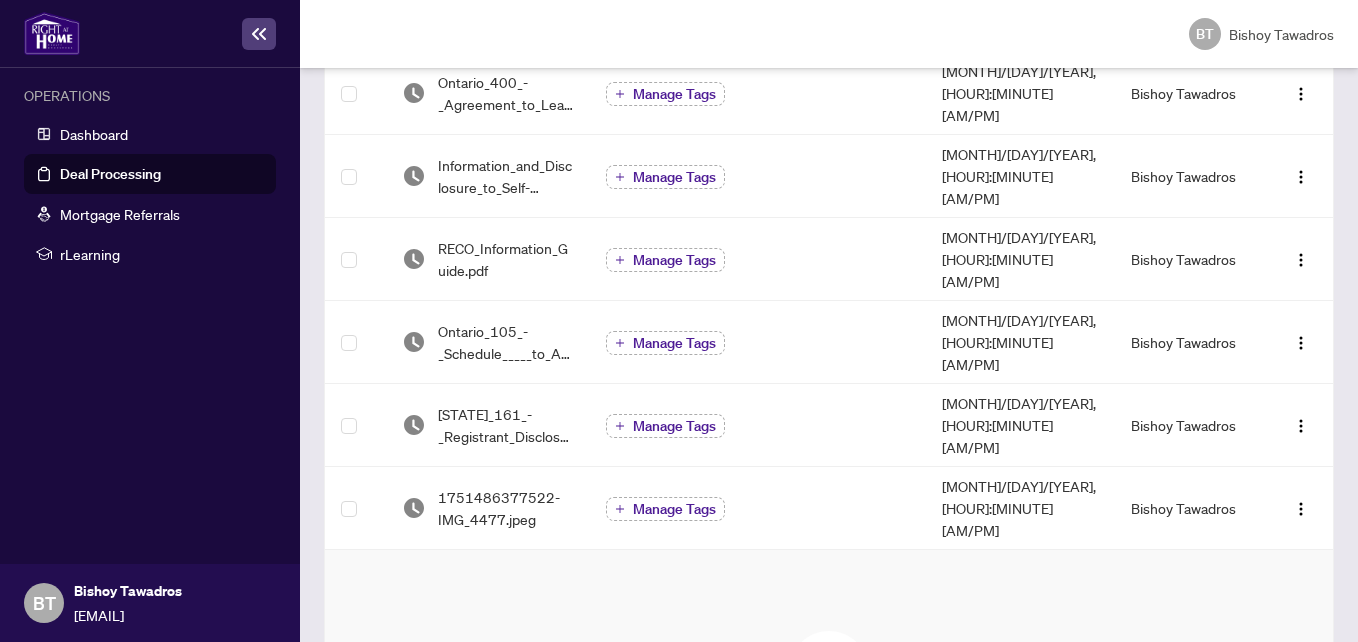 scroll, scrollTop: 813, scrollLeft: 0, axis: vertical 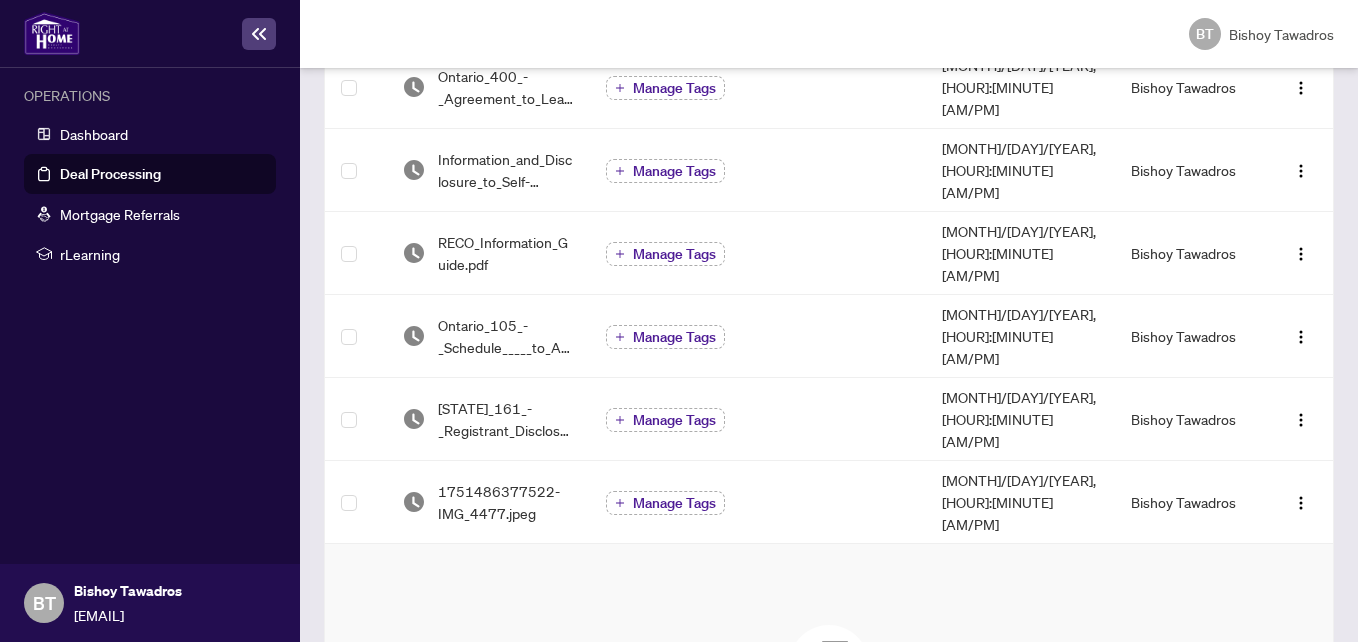 click on "Browse Files" at bounding box center (829, 822) 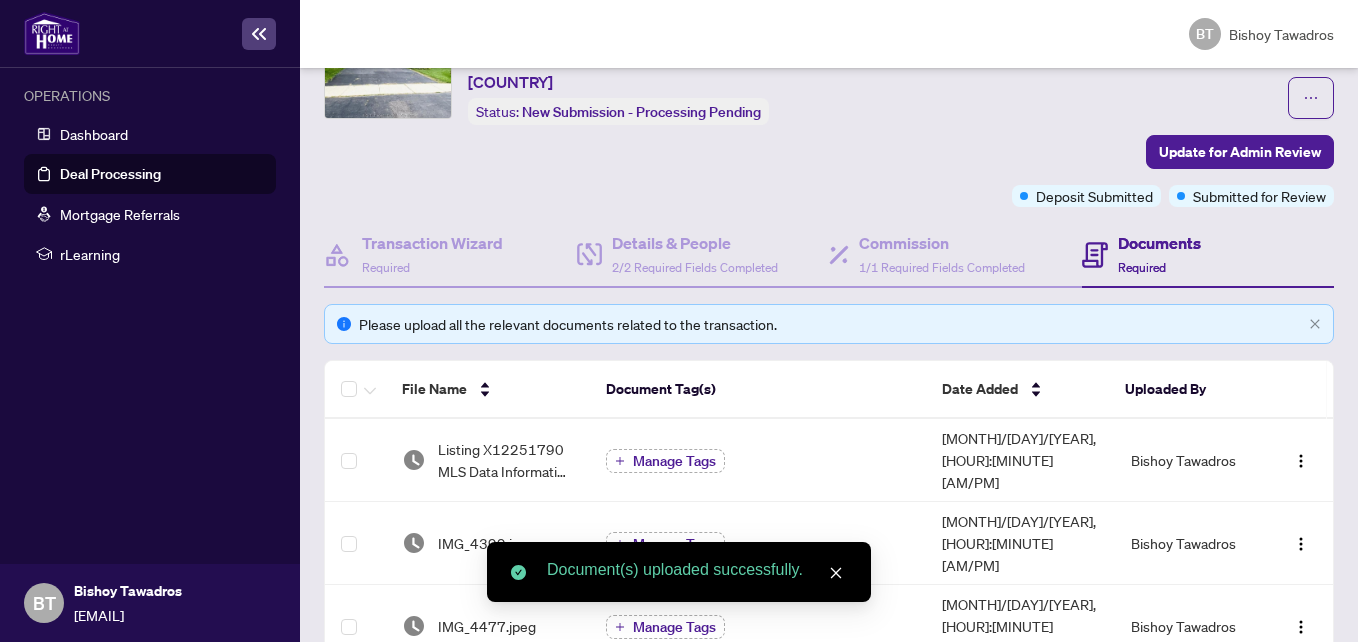 scroll, scrollTop: 17, scrollLeft: 0, axis: vertical 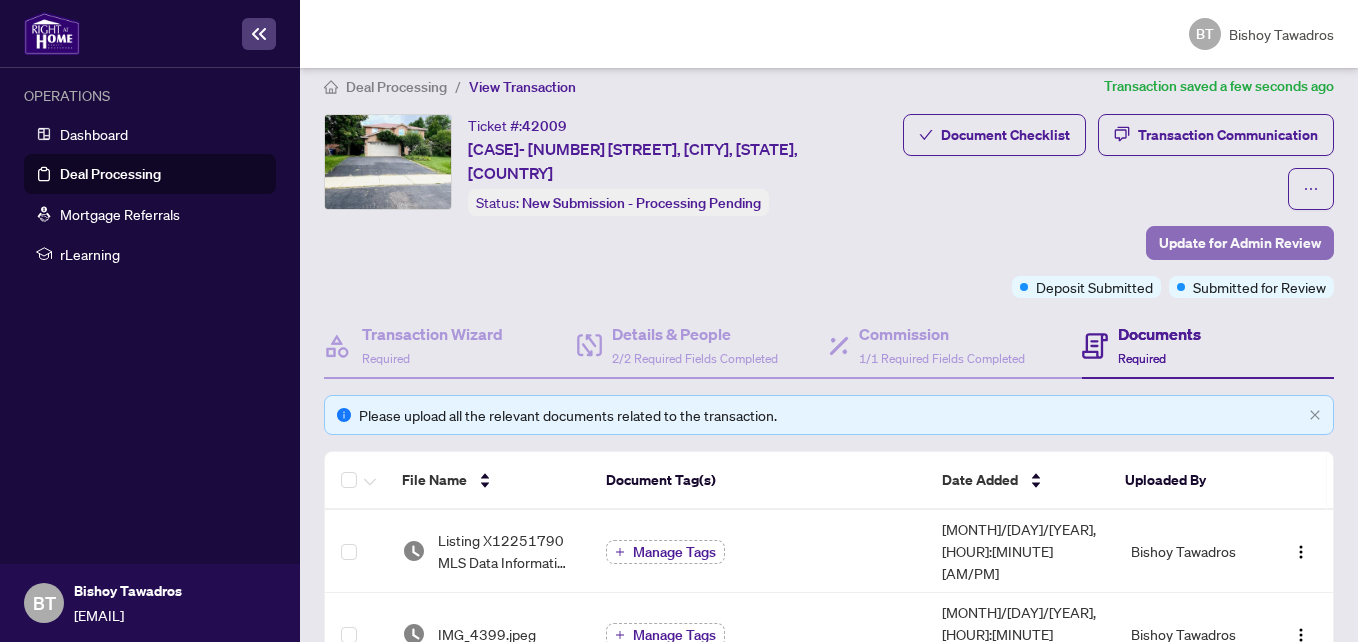 click on "Update for Admin Review" at bounding box center [1240, 243] 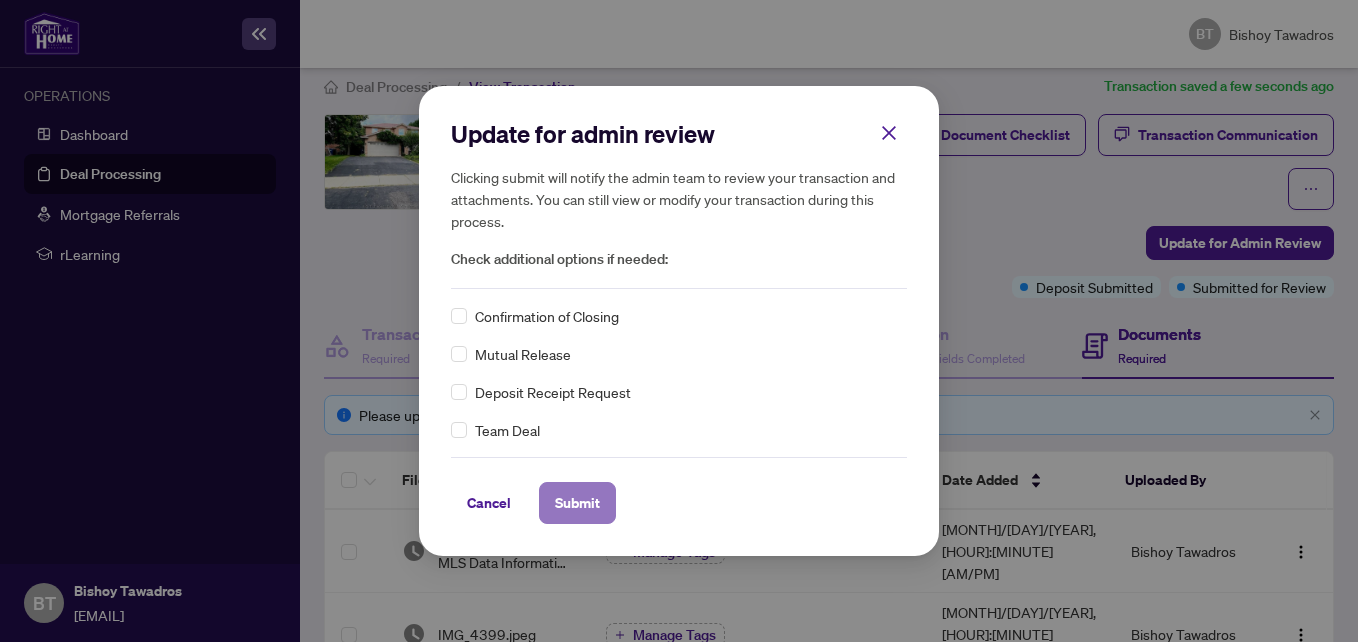 click on "Submit" at bounding box center (577, 503) 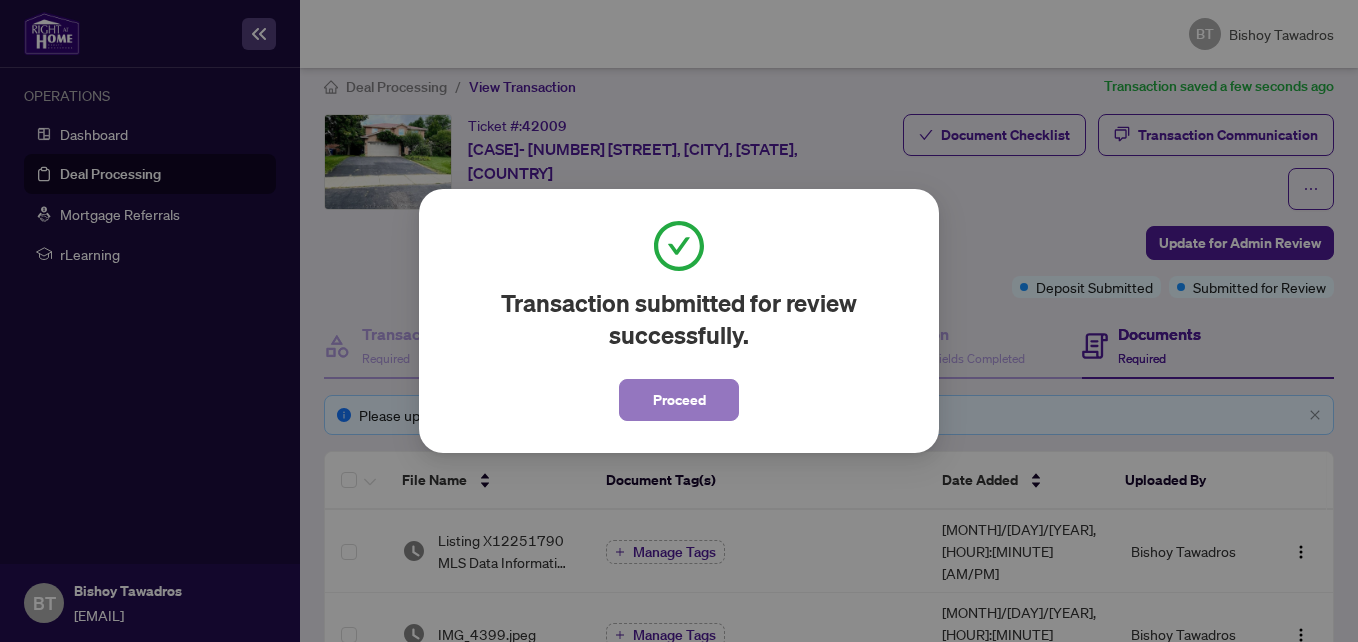 click on "Proceed" at bounding box center [679, 400] 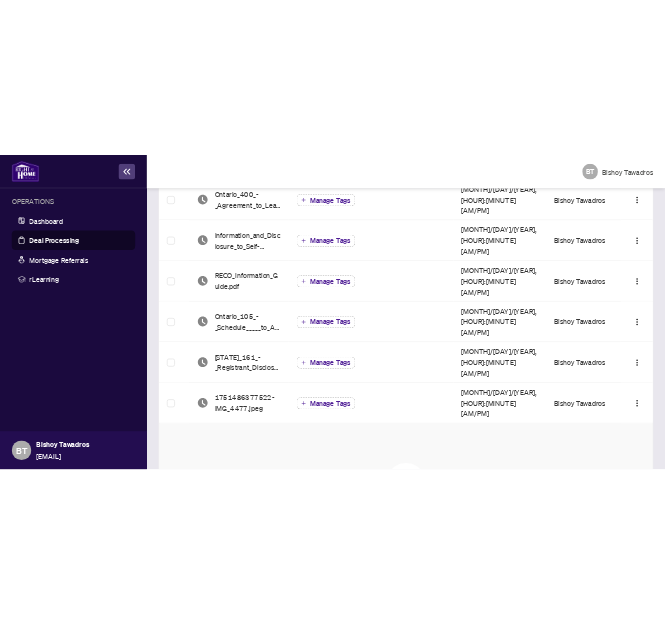 scroll, scrollTop: 978, scrollLeft: 0, axis: vertical 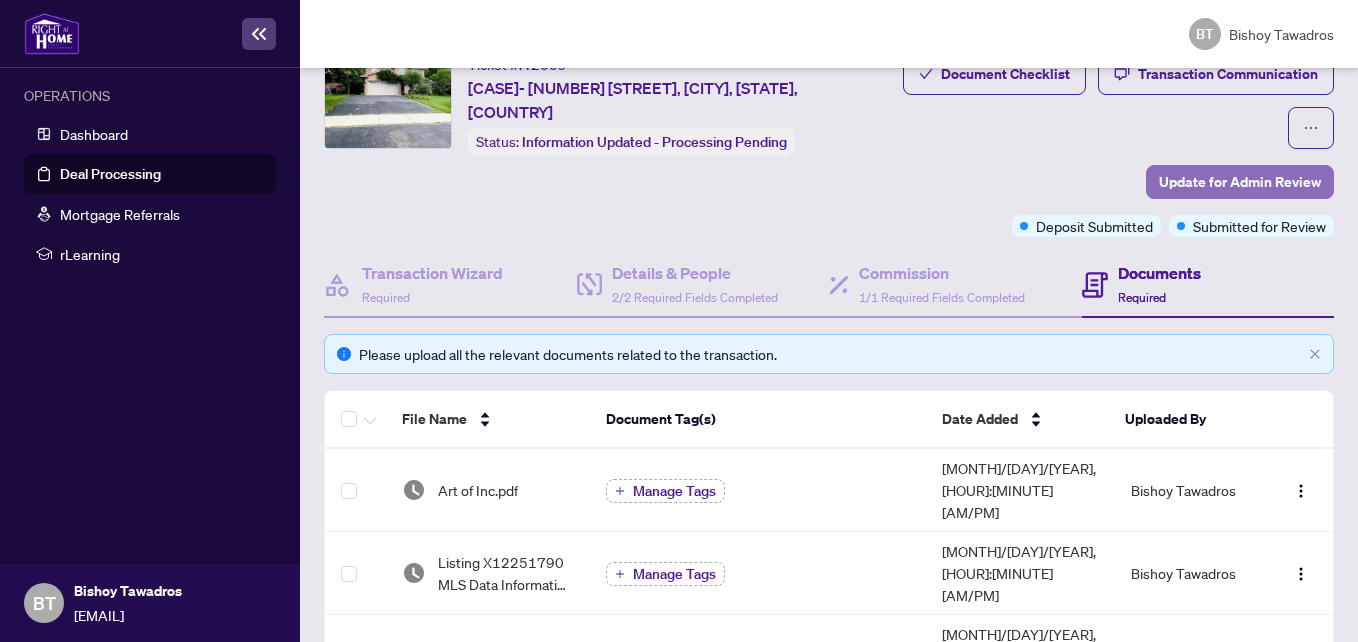 click on "Update for Admin Review" at bounding box center [1240, 182] 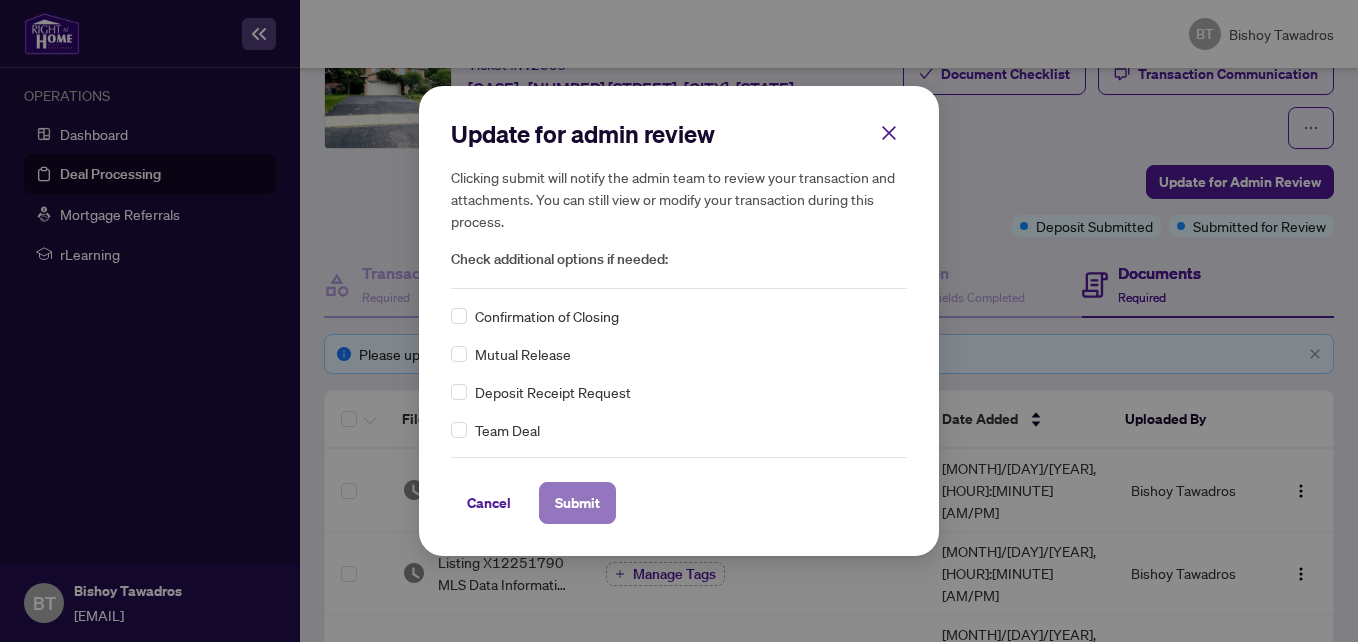 click on "Submit" at bounding box center (577, 503) 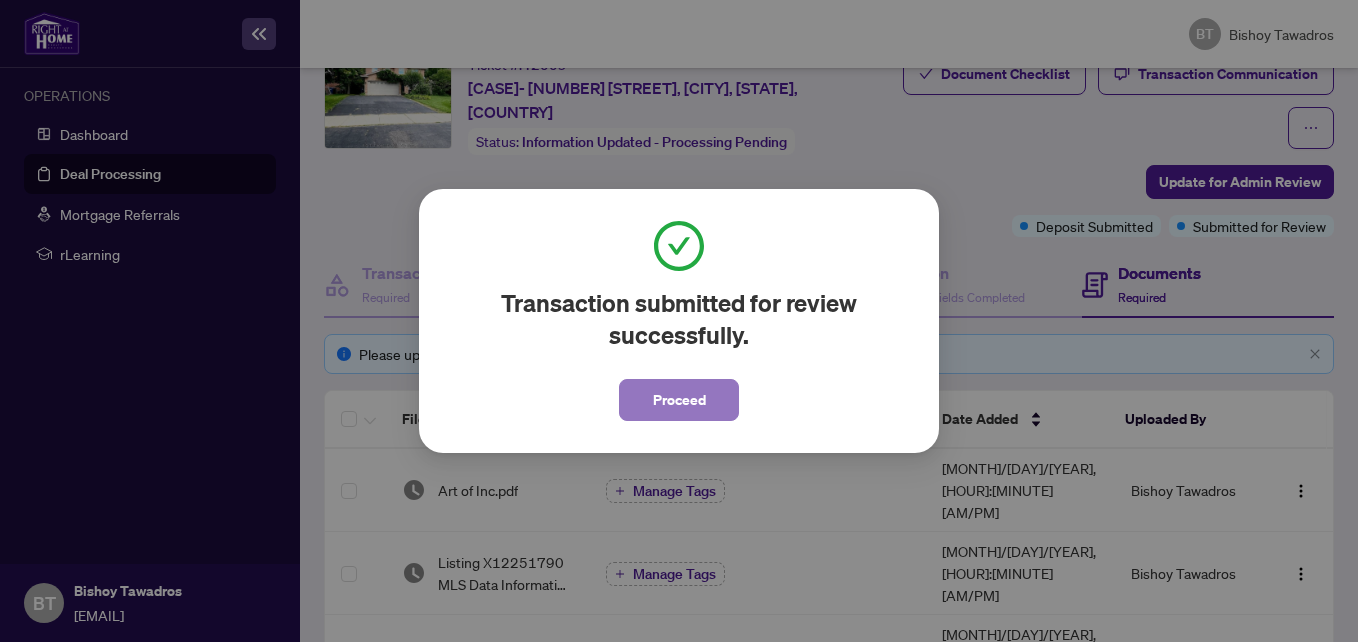 click on "Proceed" at bounding box center (679, 400) 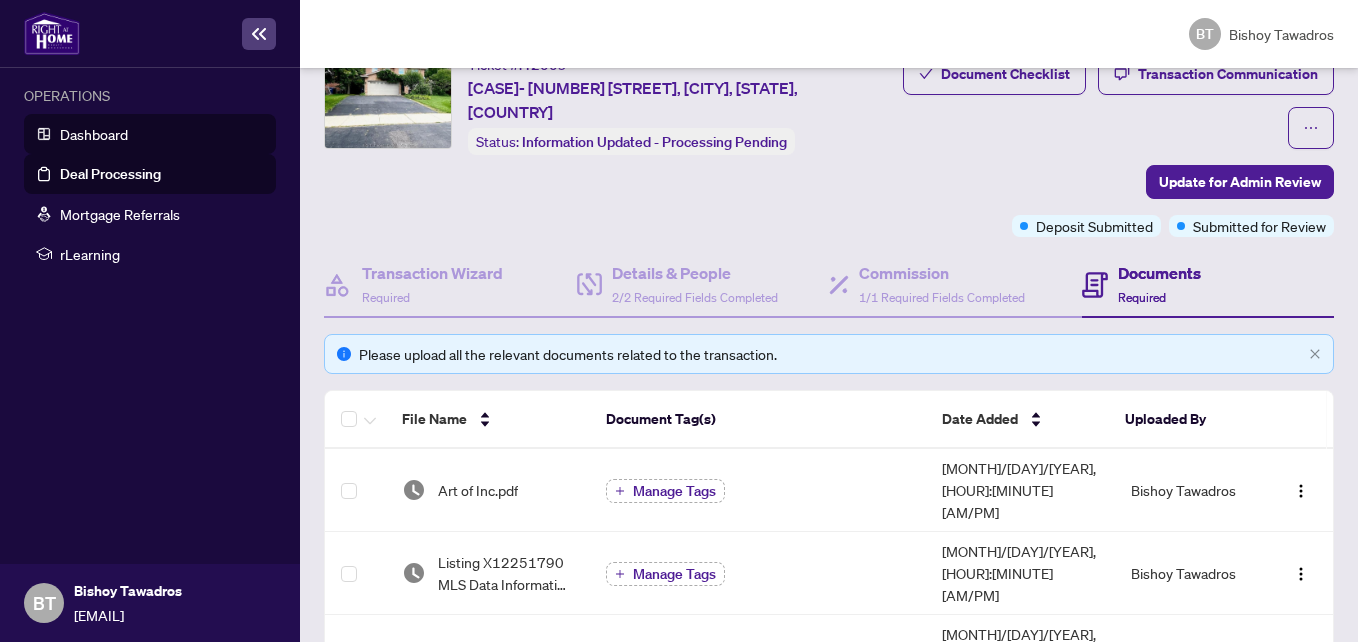 click on "Dashboard" at bounding box center (94, 134) 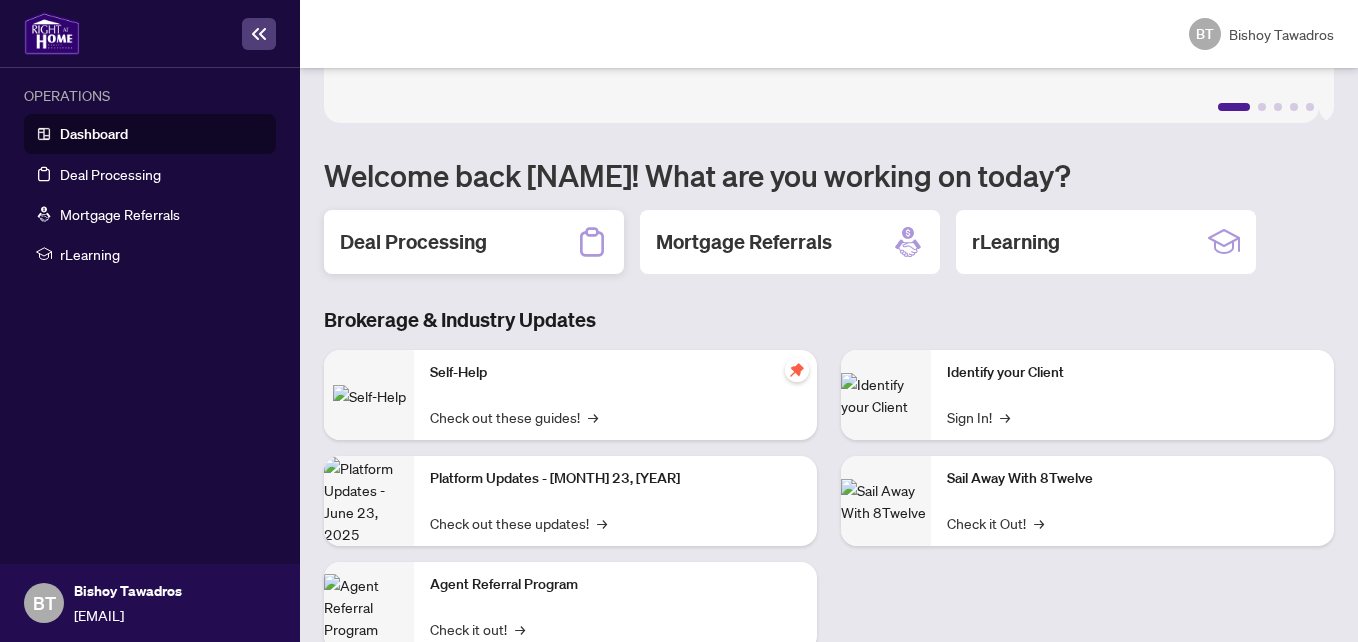 click on "Deal Processing" at bounding box center (474, 242) 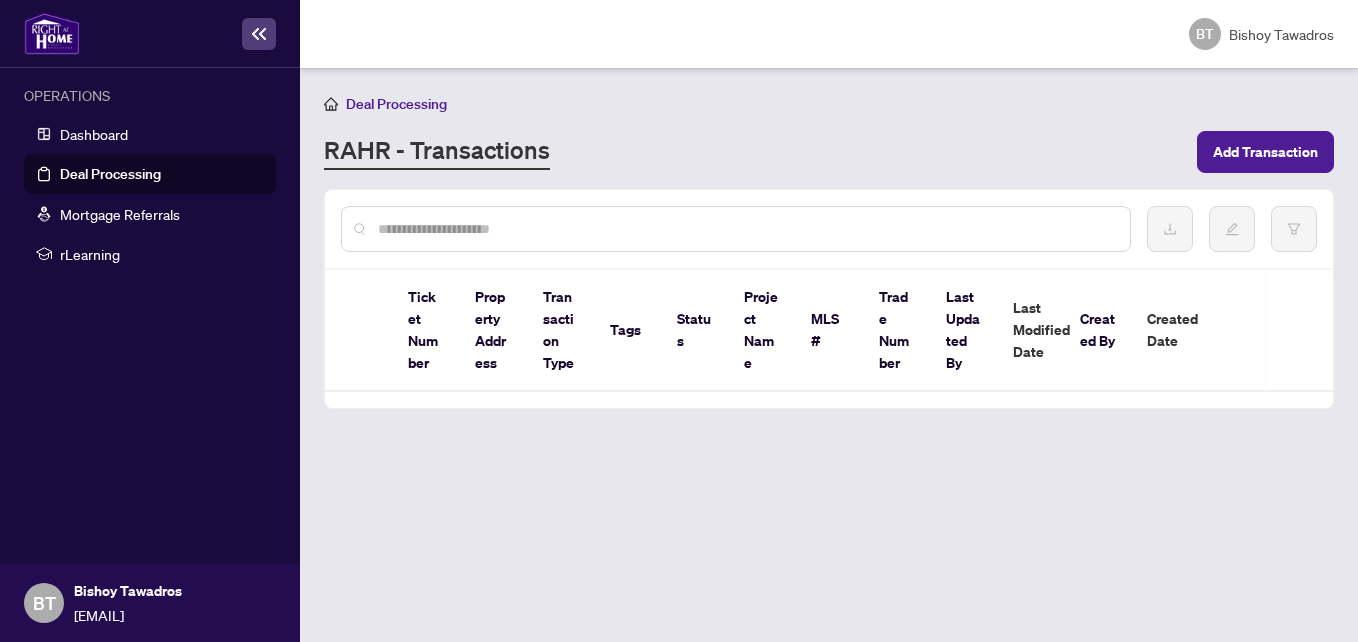 scroll, scrollTop: 0, scrollLeft: 0, axis: both 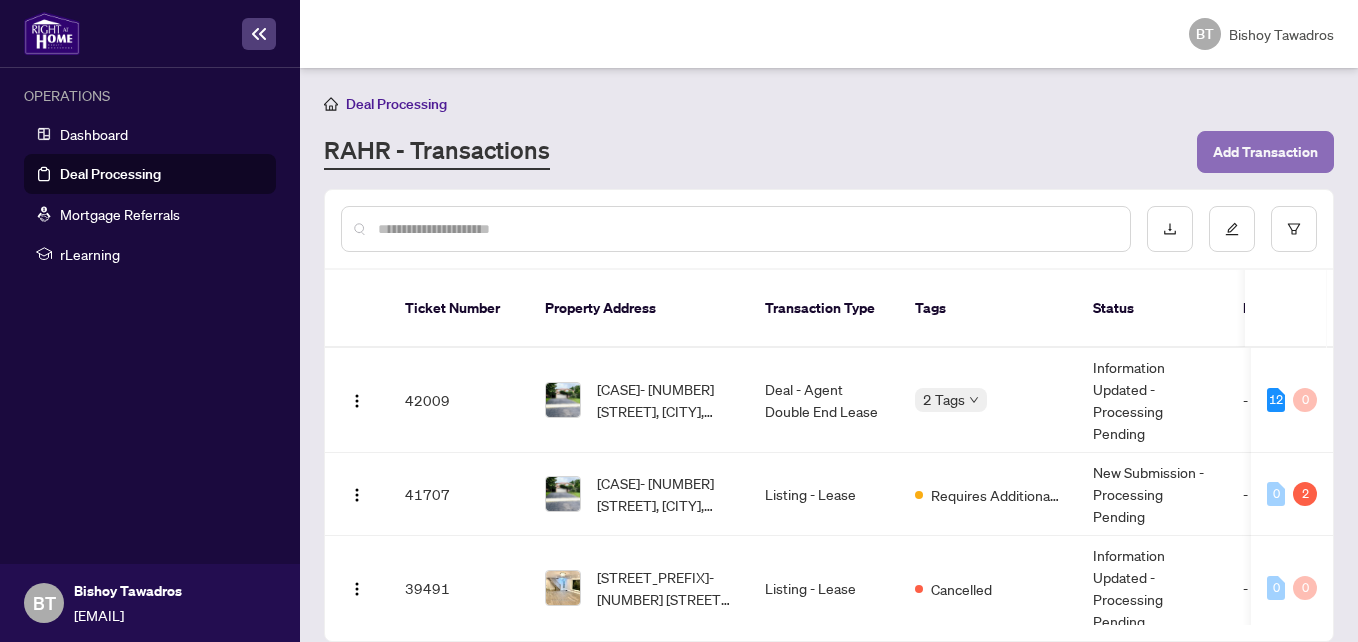click on "Add Transaction" at bounding box center [1265, 152] 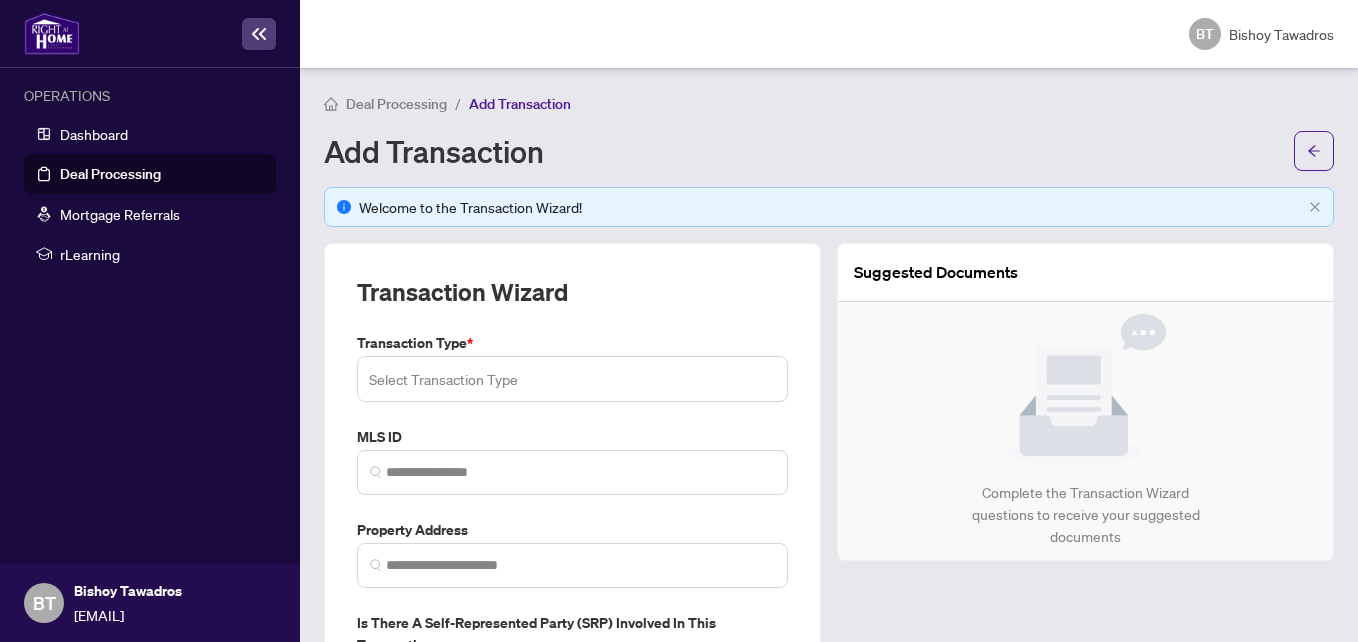 click at bounding box center (572, 379) 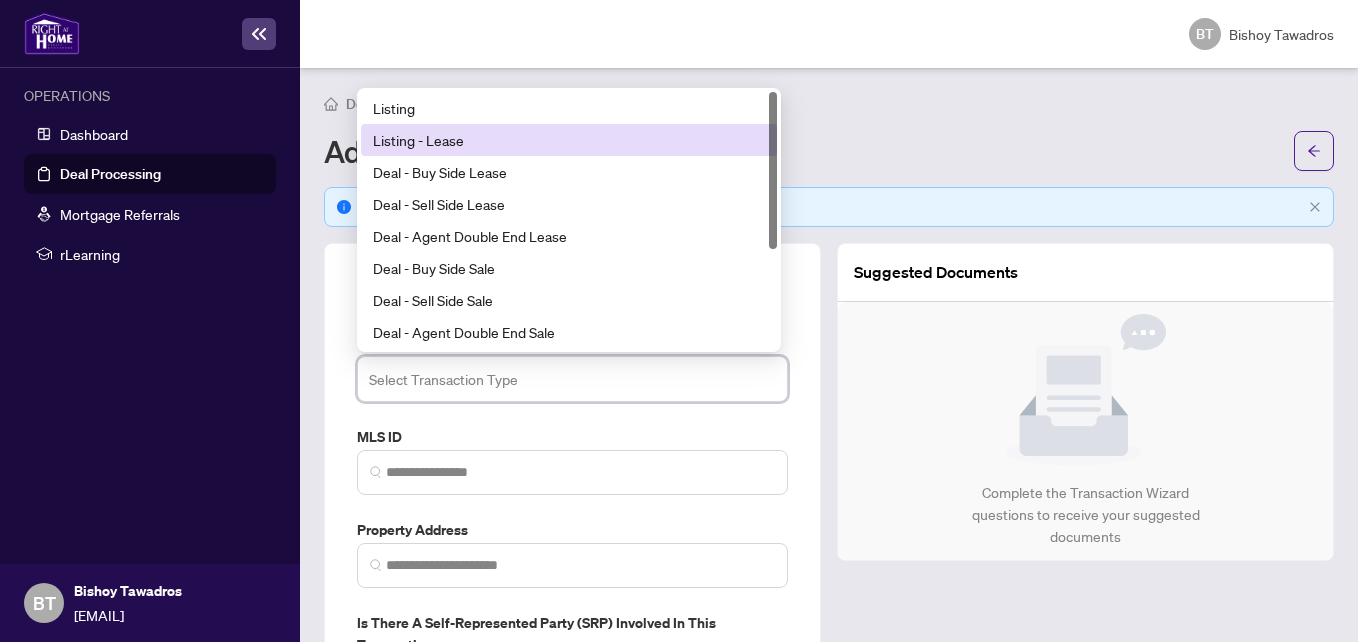 click on "Listing - Lease" at bounding box center [569, 140] 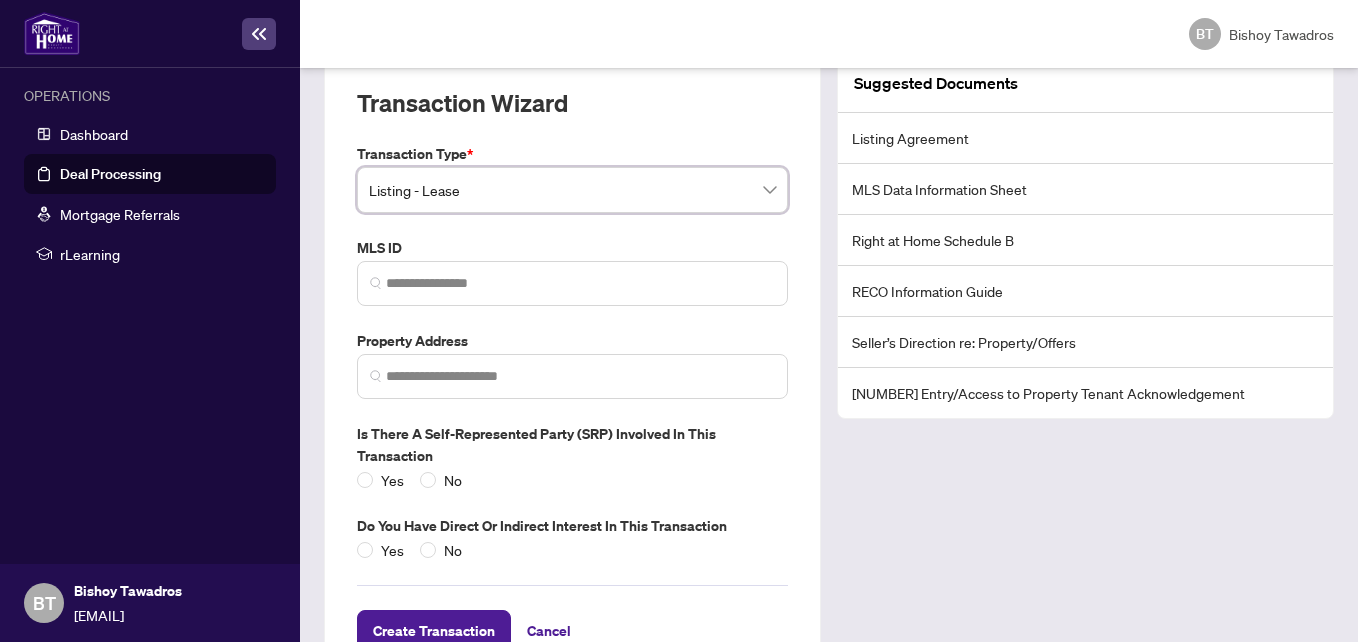 scroll, scrollTop: 208, scrollLeft: 0, axis: vertical 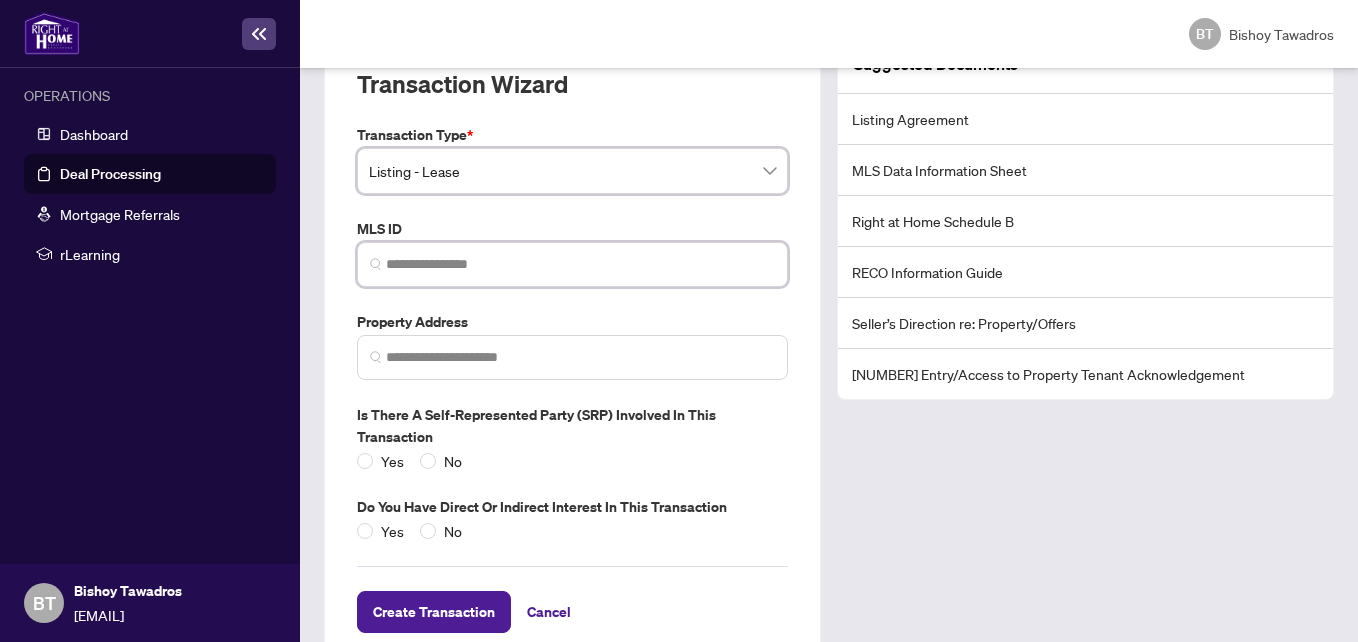 click at bounding box center [580, 264] 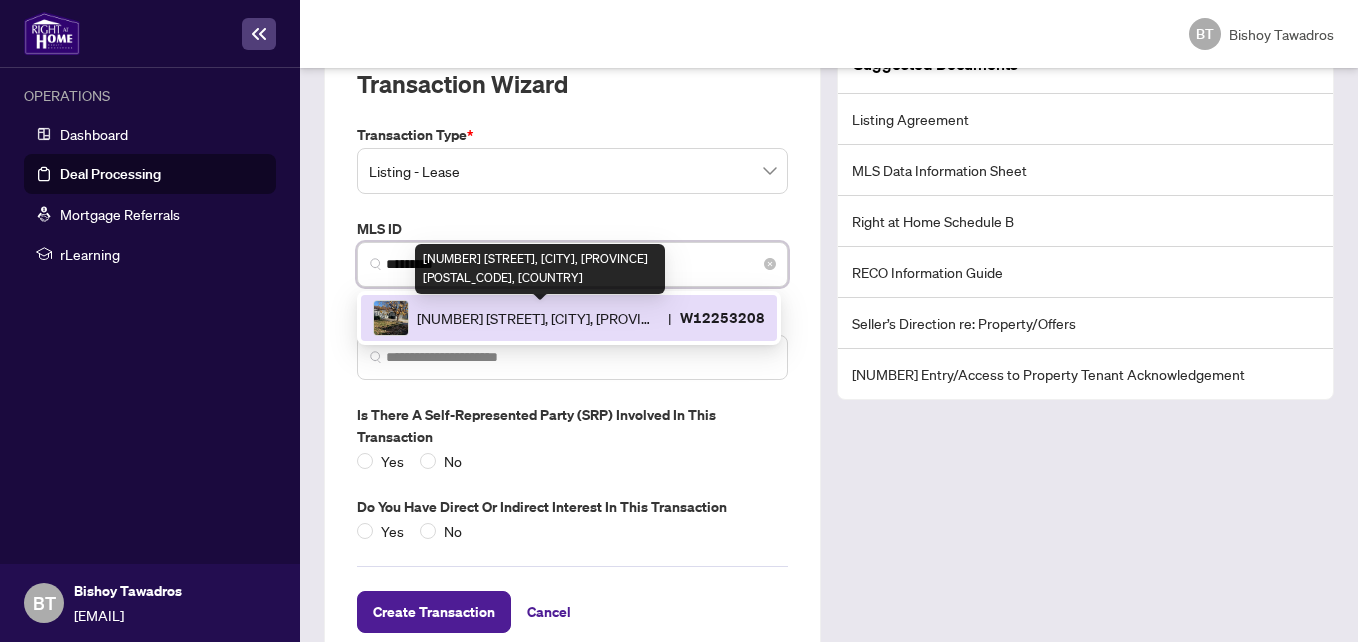 click on "[NUMBER] [STREET], [CITY], [PROVINCE] [POSTAL_CODE], [COUNTRY]" at bounding box center (538, 318) 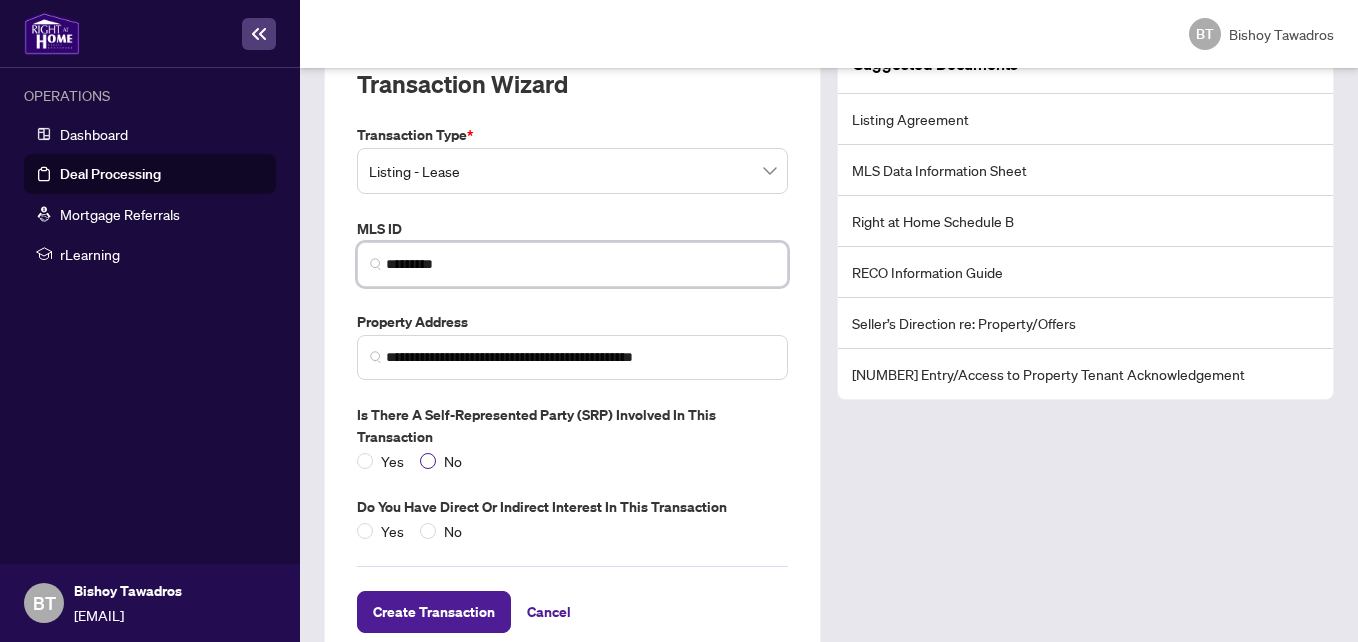 type on "*********" 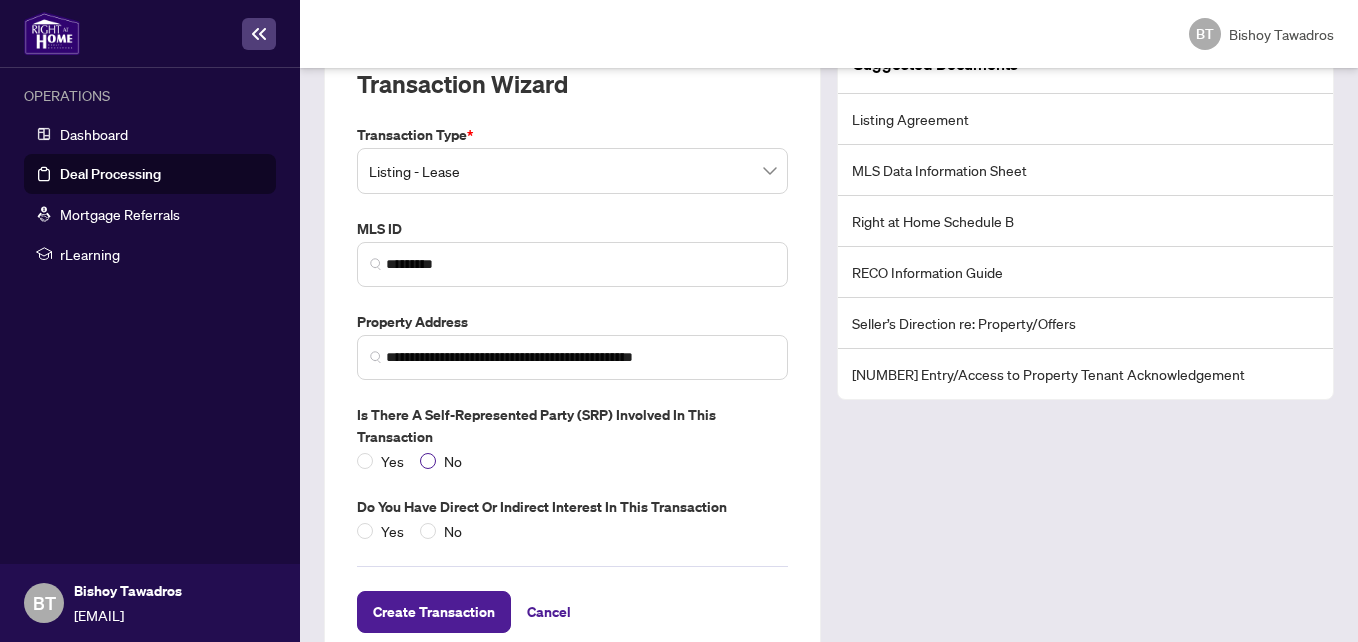 click on "No" at bounding box center (392, 461) 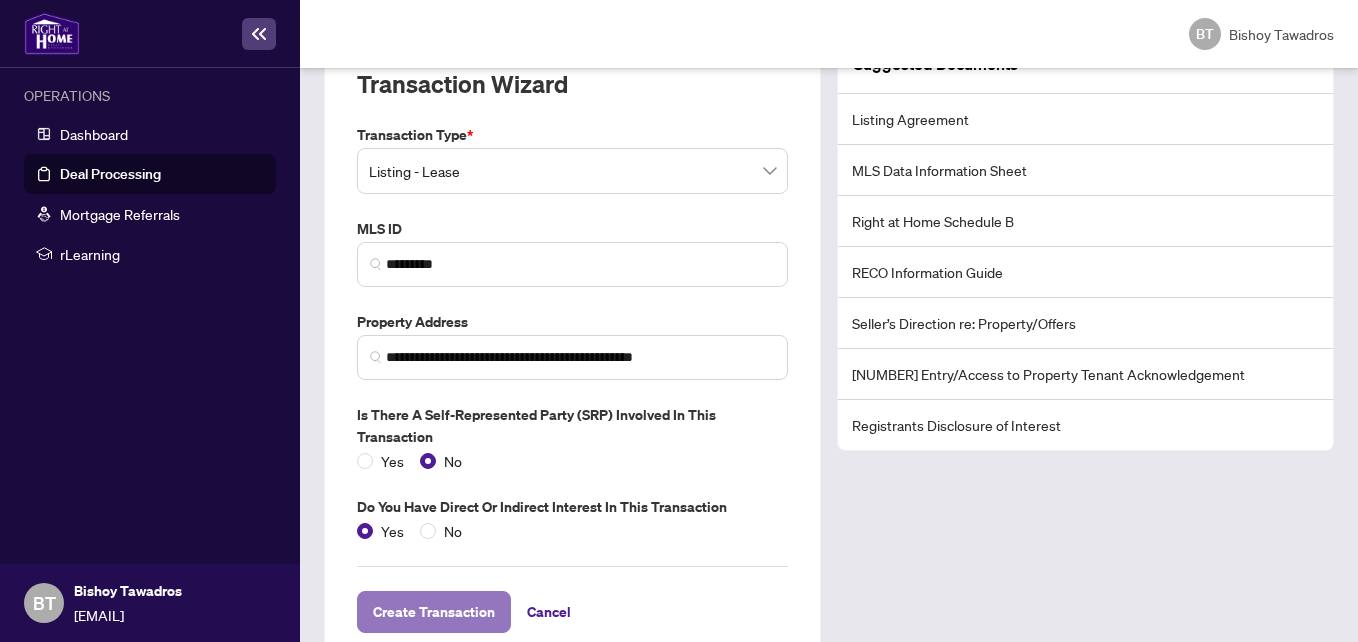 click on "Create Transaction" at bounding box center [434, 612] 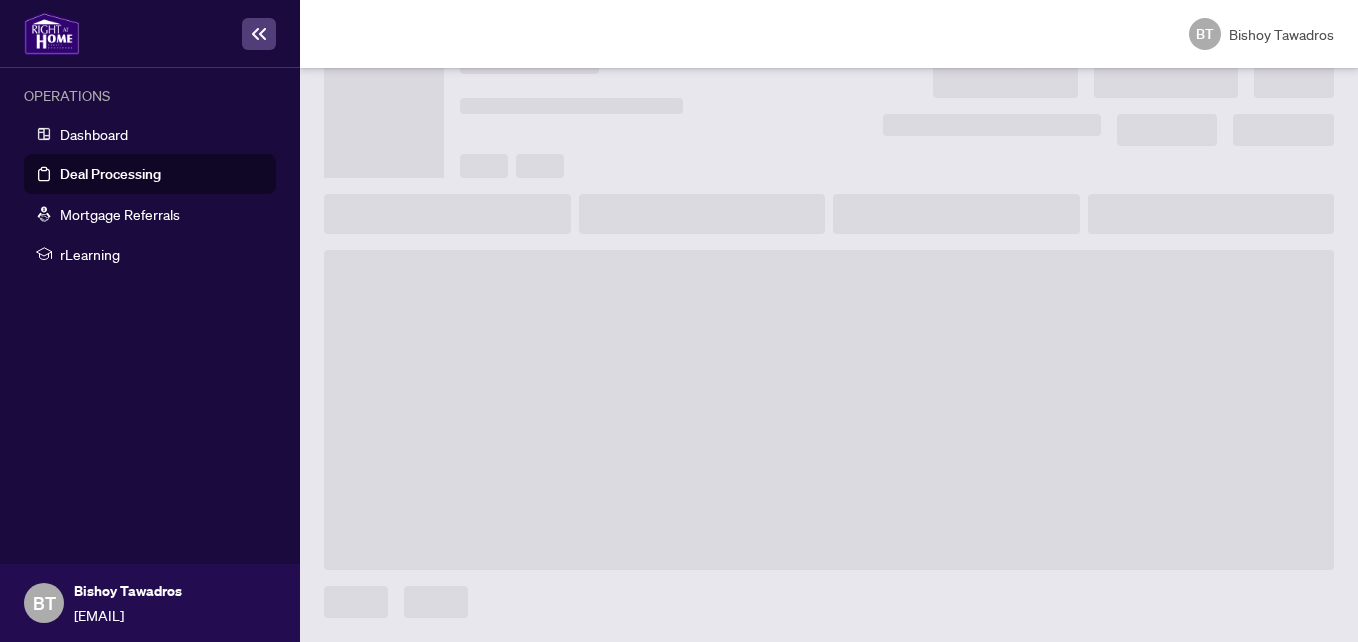 scroll, scrollTop: 72, scrollLeft: 0, axis: vertical 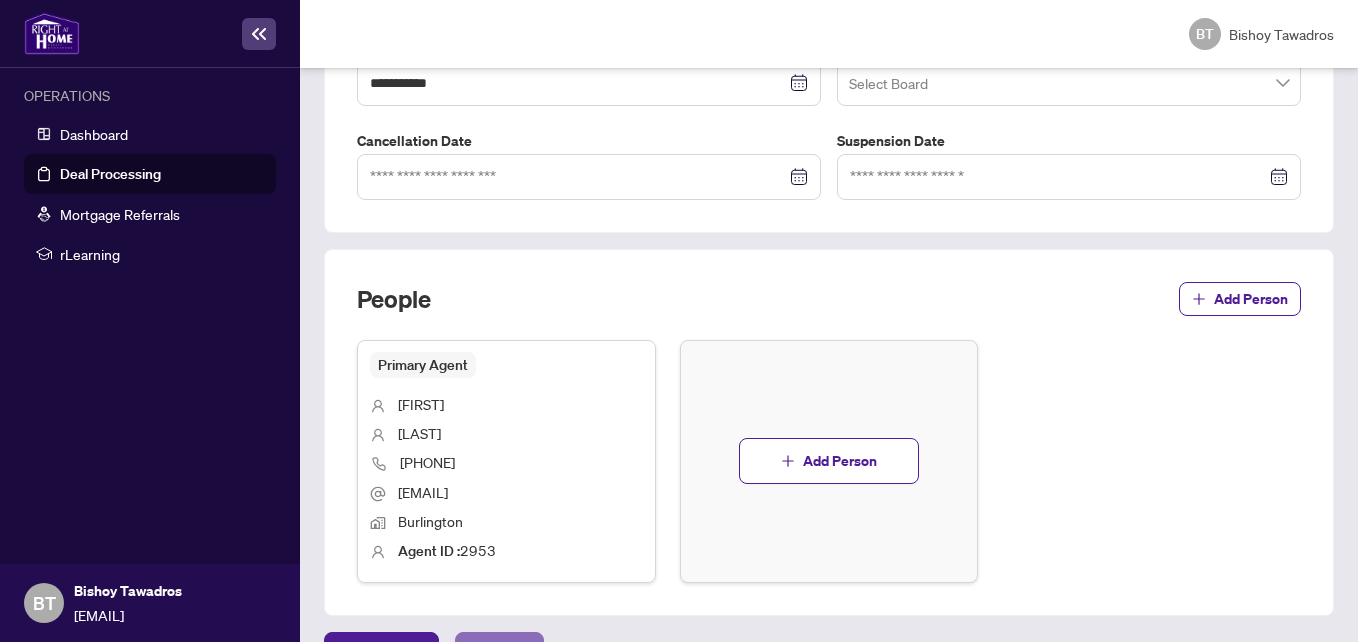 click on "Next Tab" at bounding box center [381, 653] 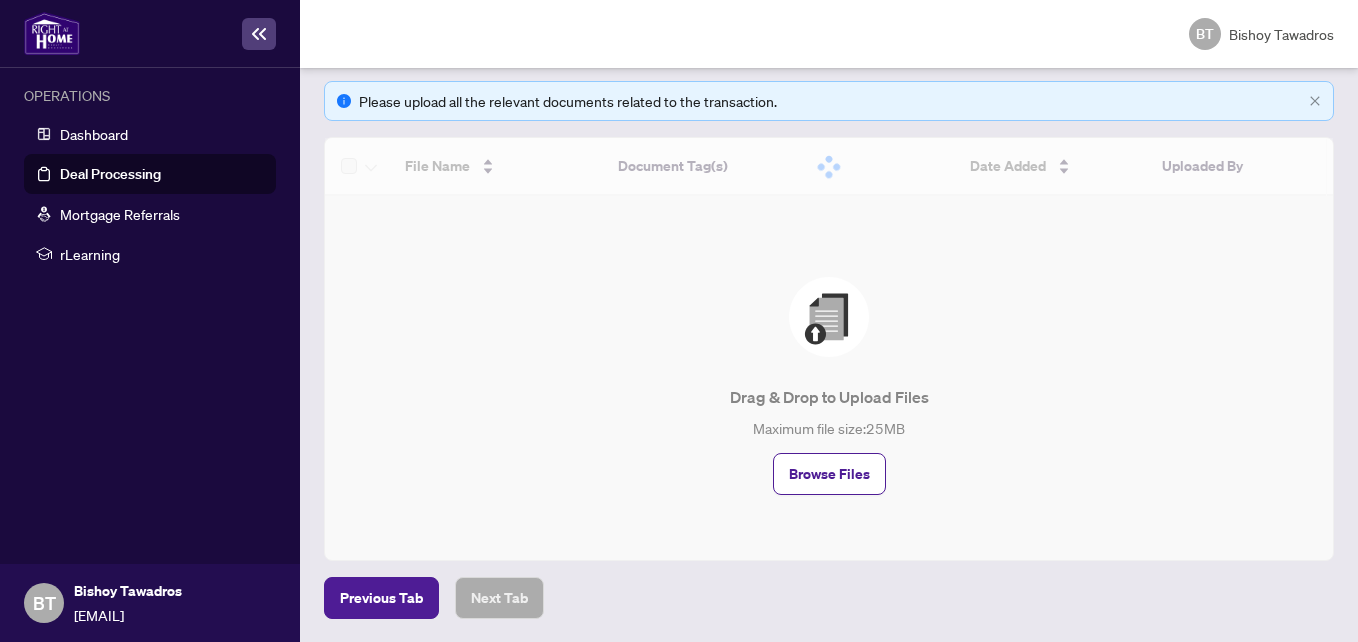 scroll, scrollTop: 257, scrollLeft: 0, axis: vertical 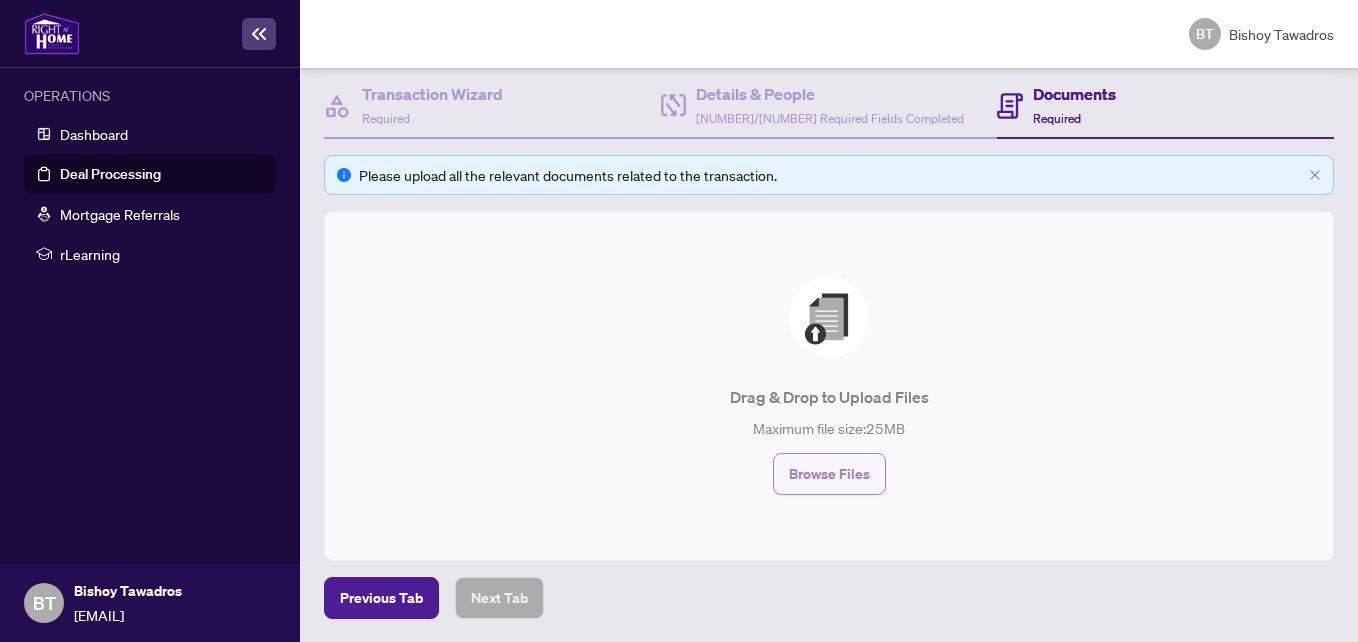 click on "Browse Files" at bounding box center [829, 474] 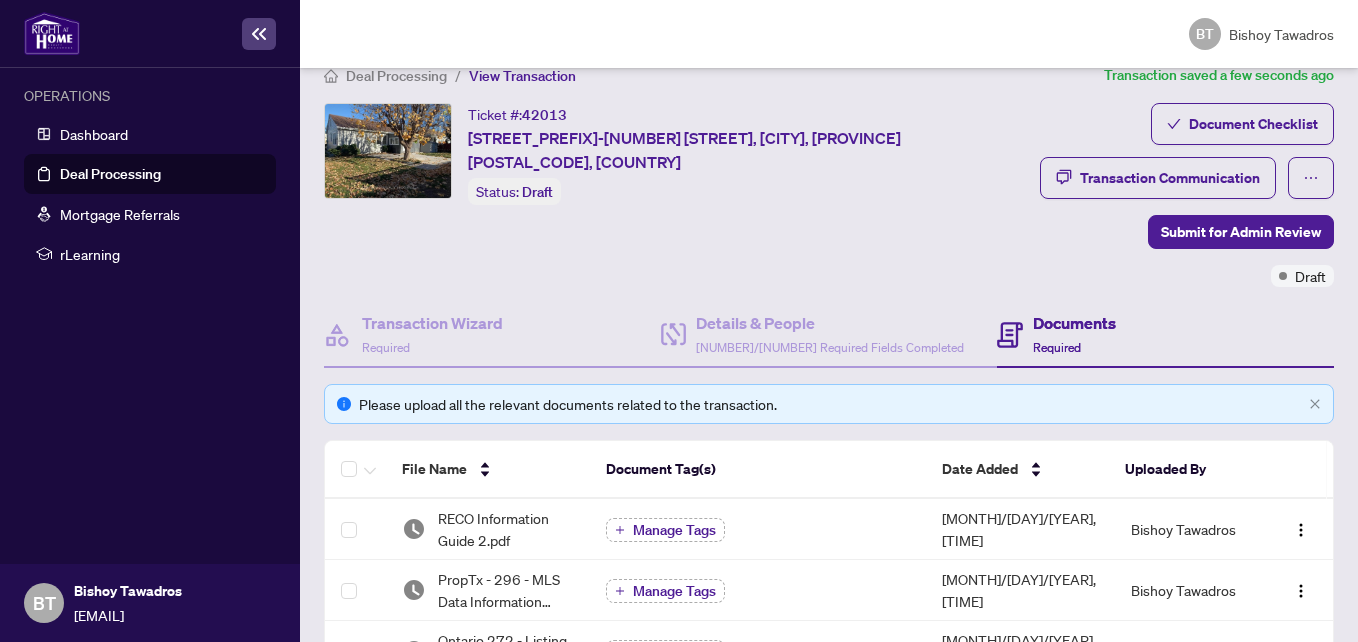 scroll, scrollTop: 0, scrollLeft: 0, axis: both 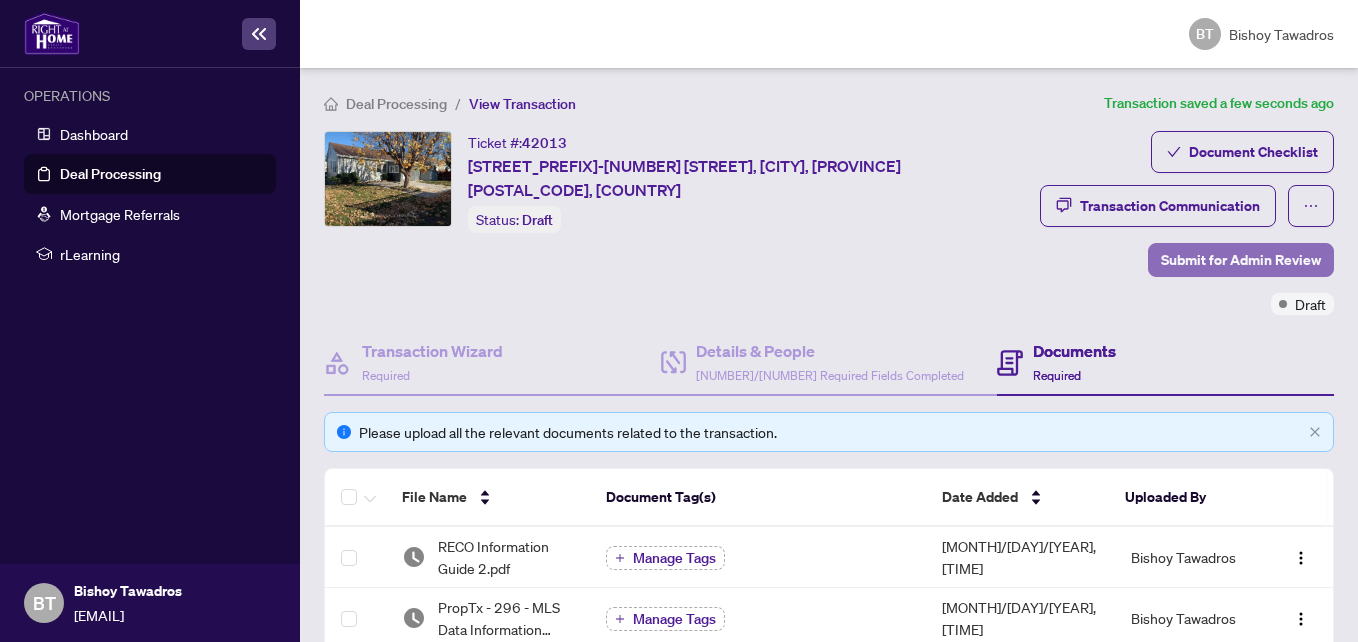 click on "Submit for Admin Review" at bounding box center [1241, 260] 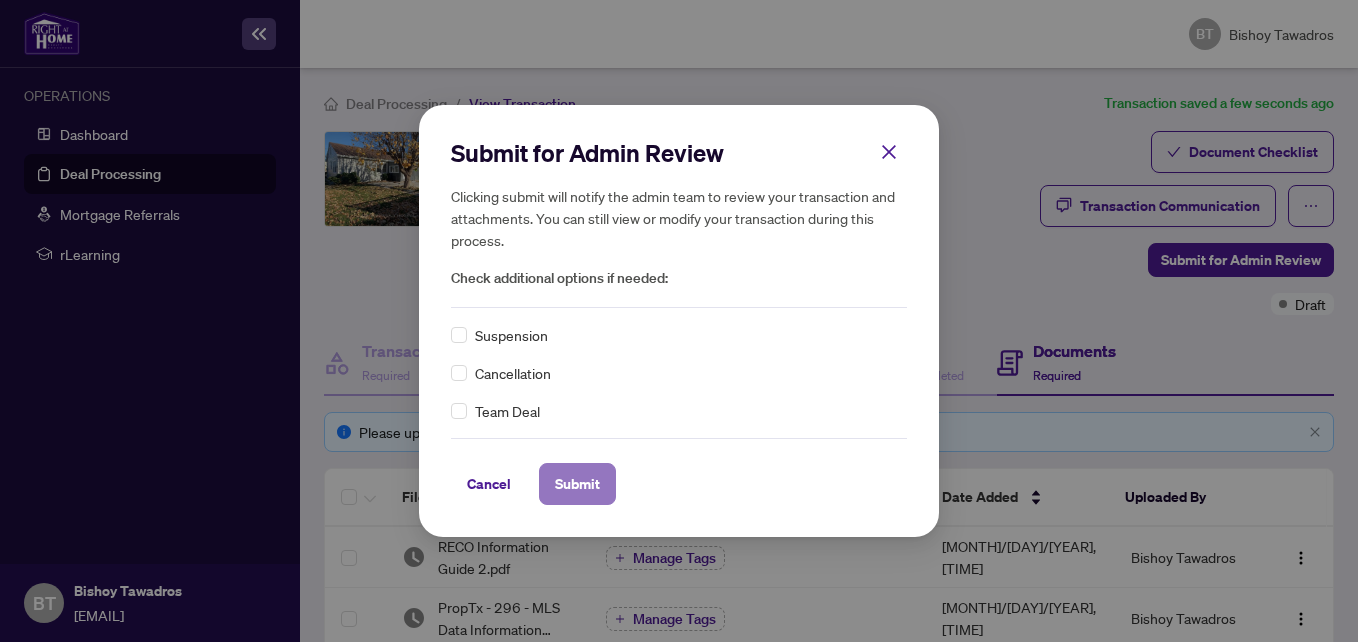 click on "Submit" at bounding box center [577, 484] 